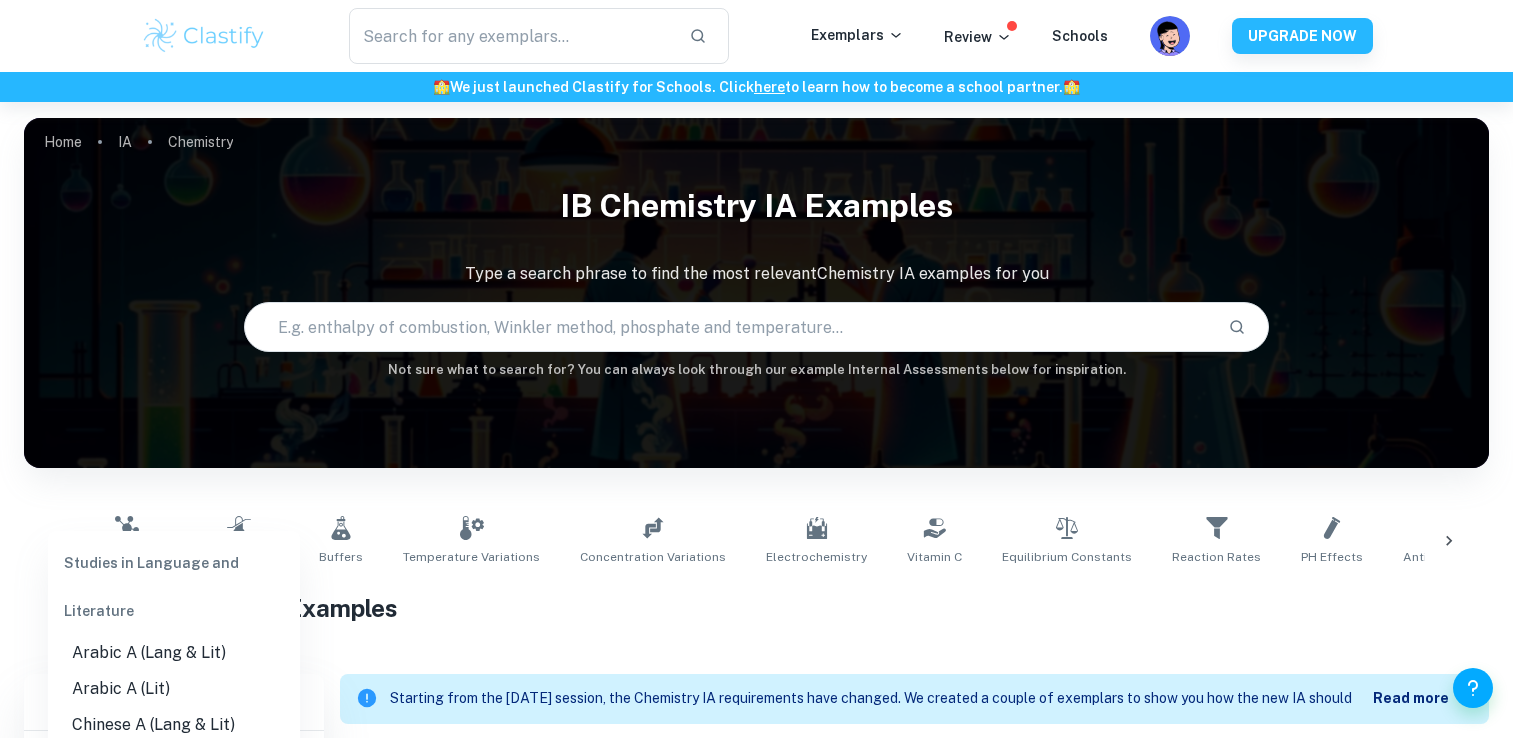 scroll, scrollTop: 352, scrollLeft: 0, axis: vertical 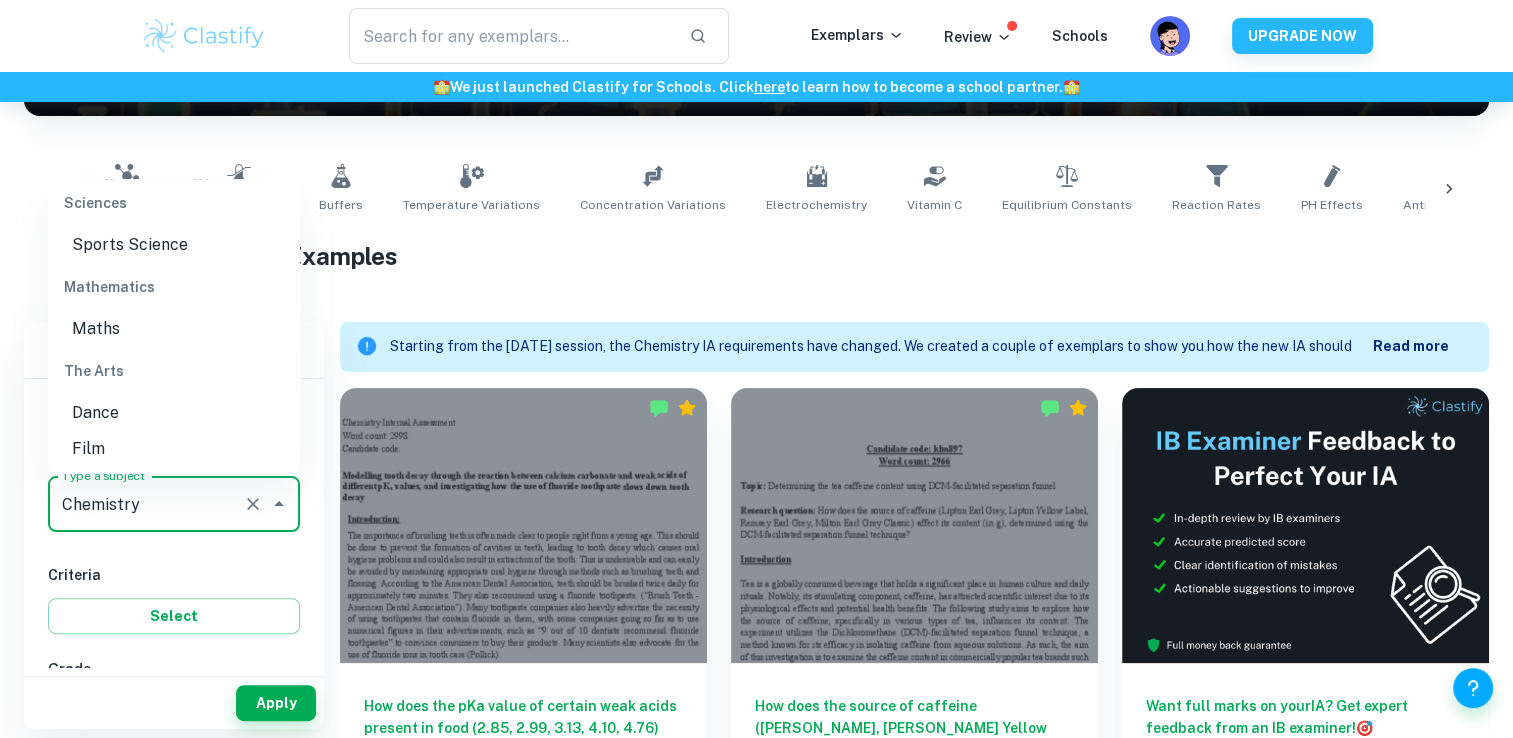 click on "Maths" at bounding box center [174, 329] 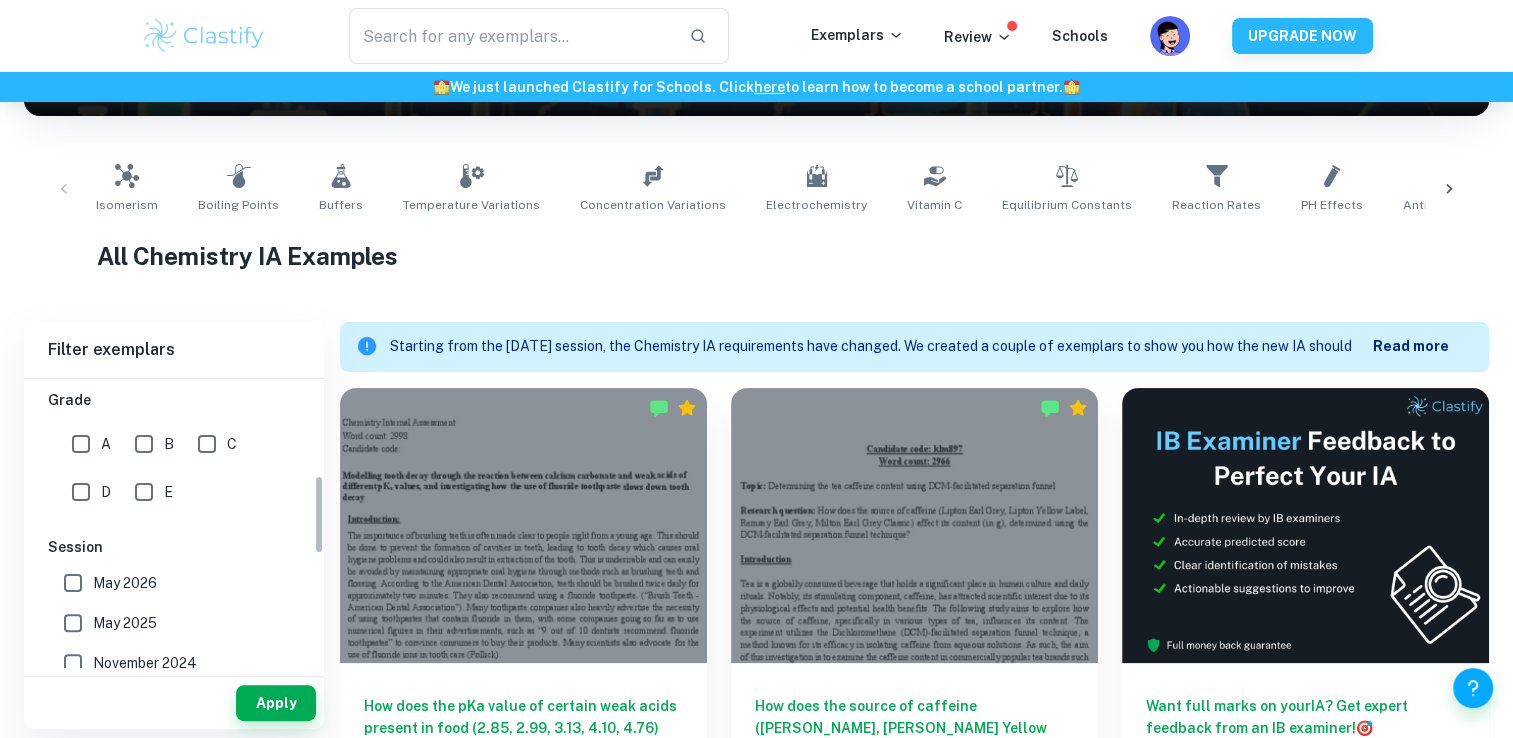 scroll, scrollTop: 444, scrollLeft: 0, axis: vertical 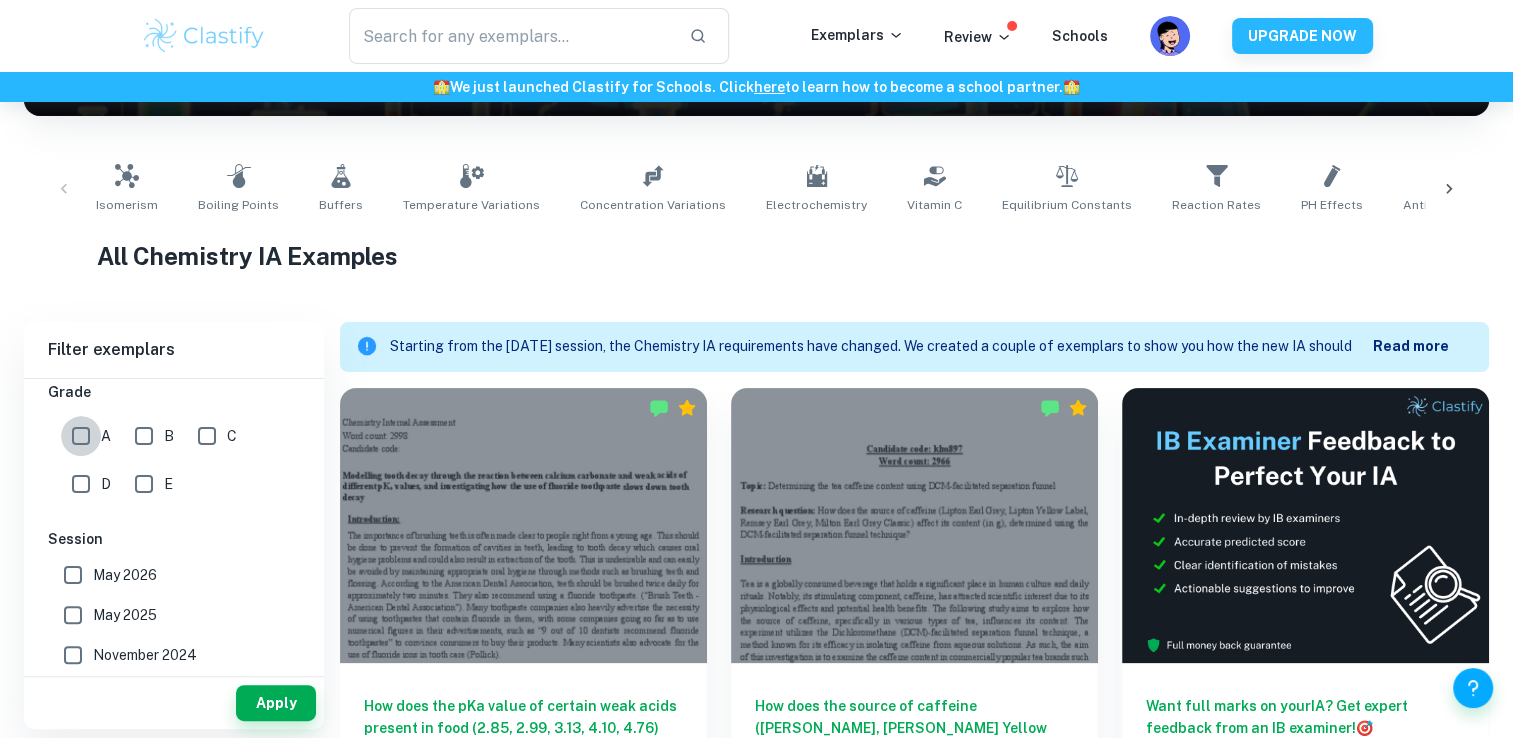 click on "A" at bounding box center [81, 436] 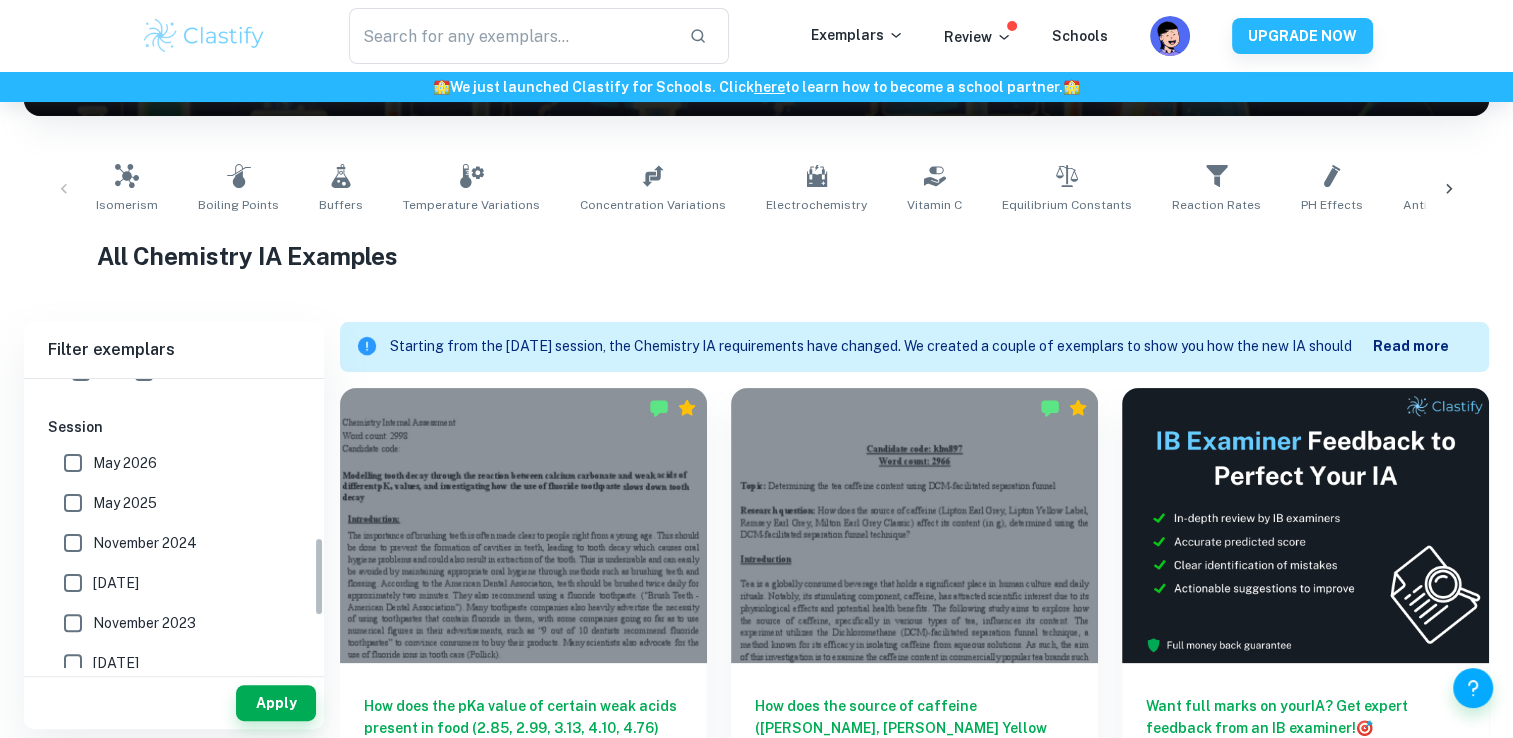 scroll, scrollTop: 664, scrollLeft: 0, axis: vertical 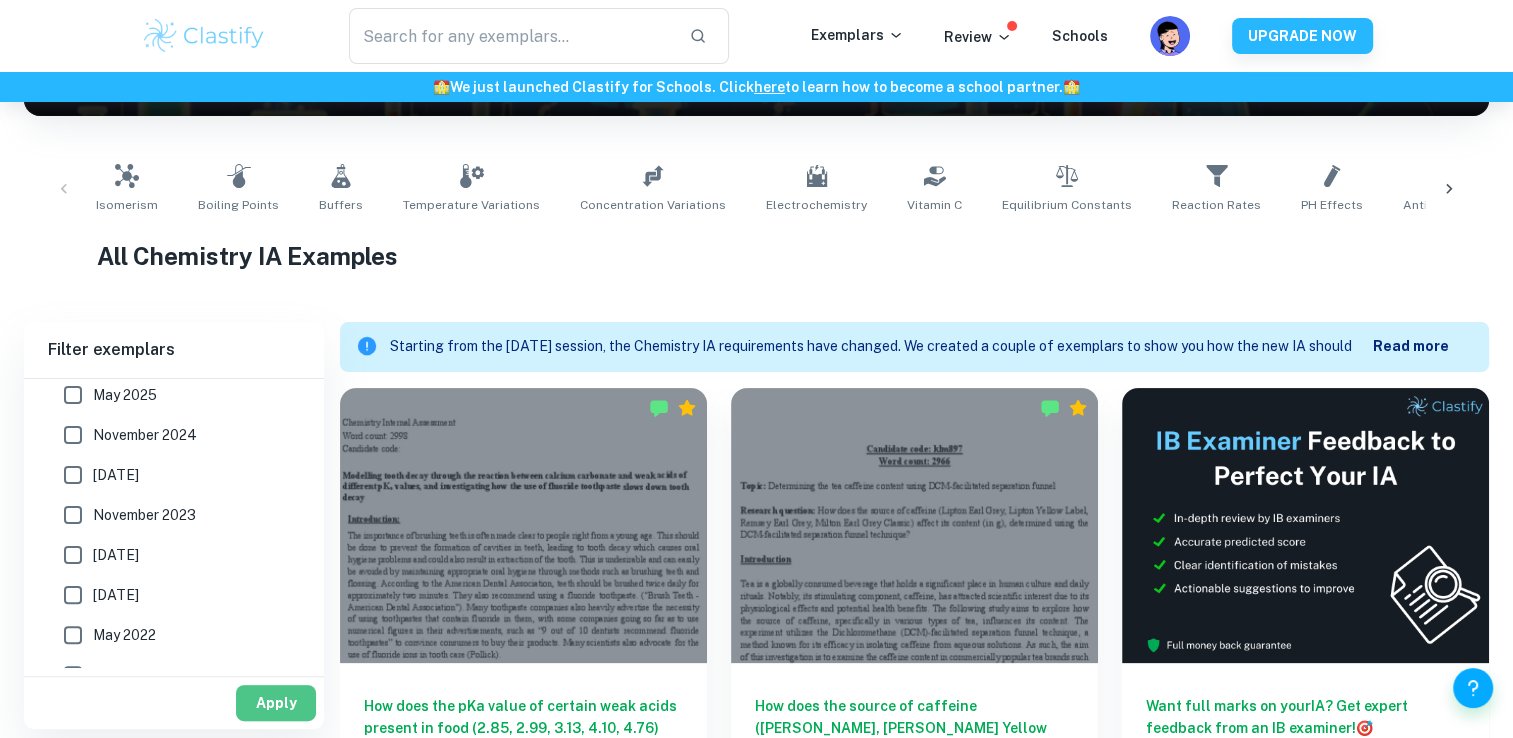 click on "Apply" at bounding box center [276, 703] 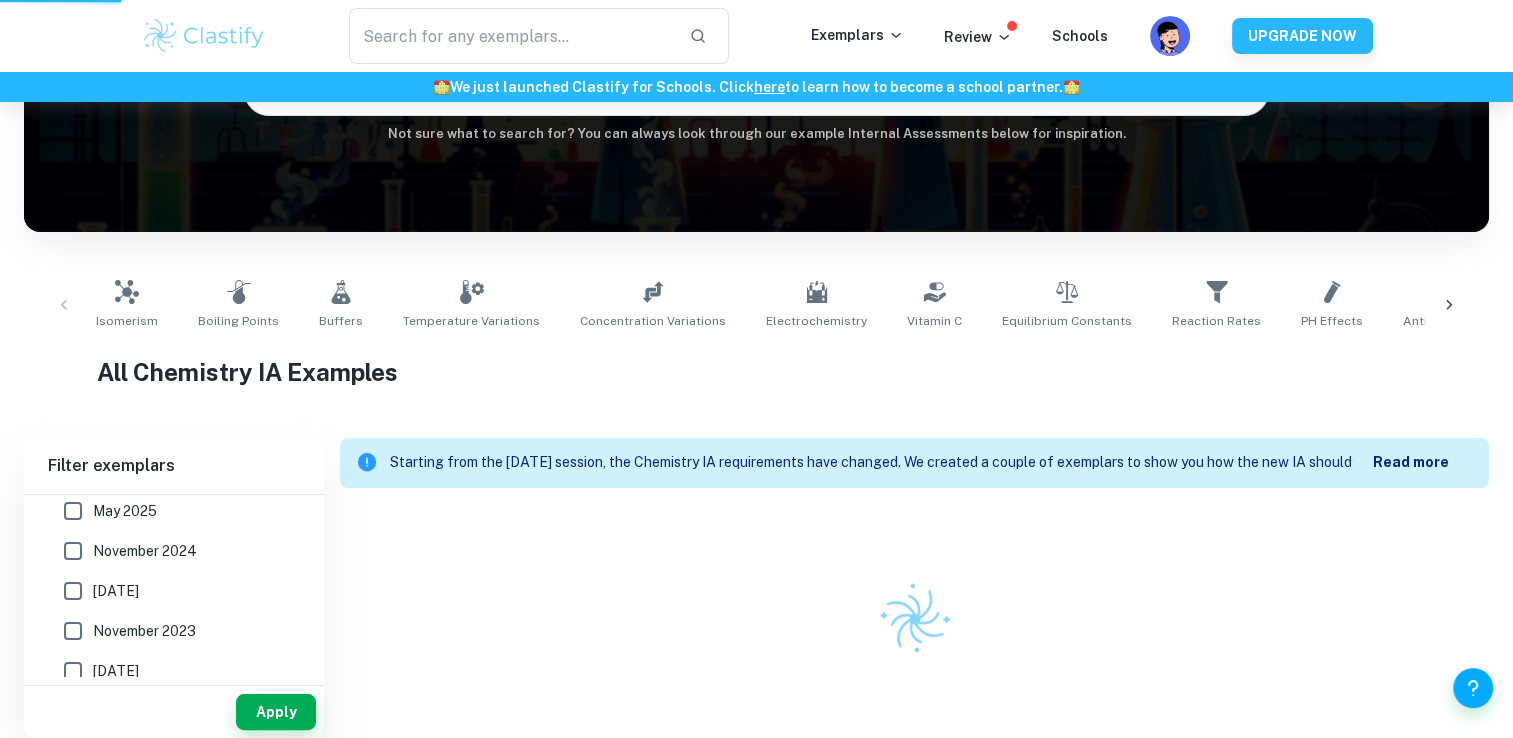 scroll, scrollTop: 236, scrollLeft: 0, axis: vertical 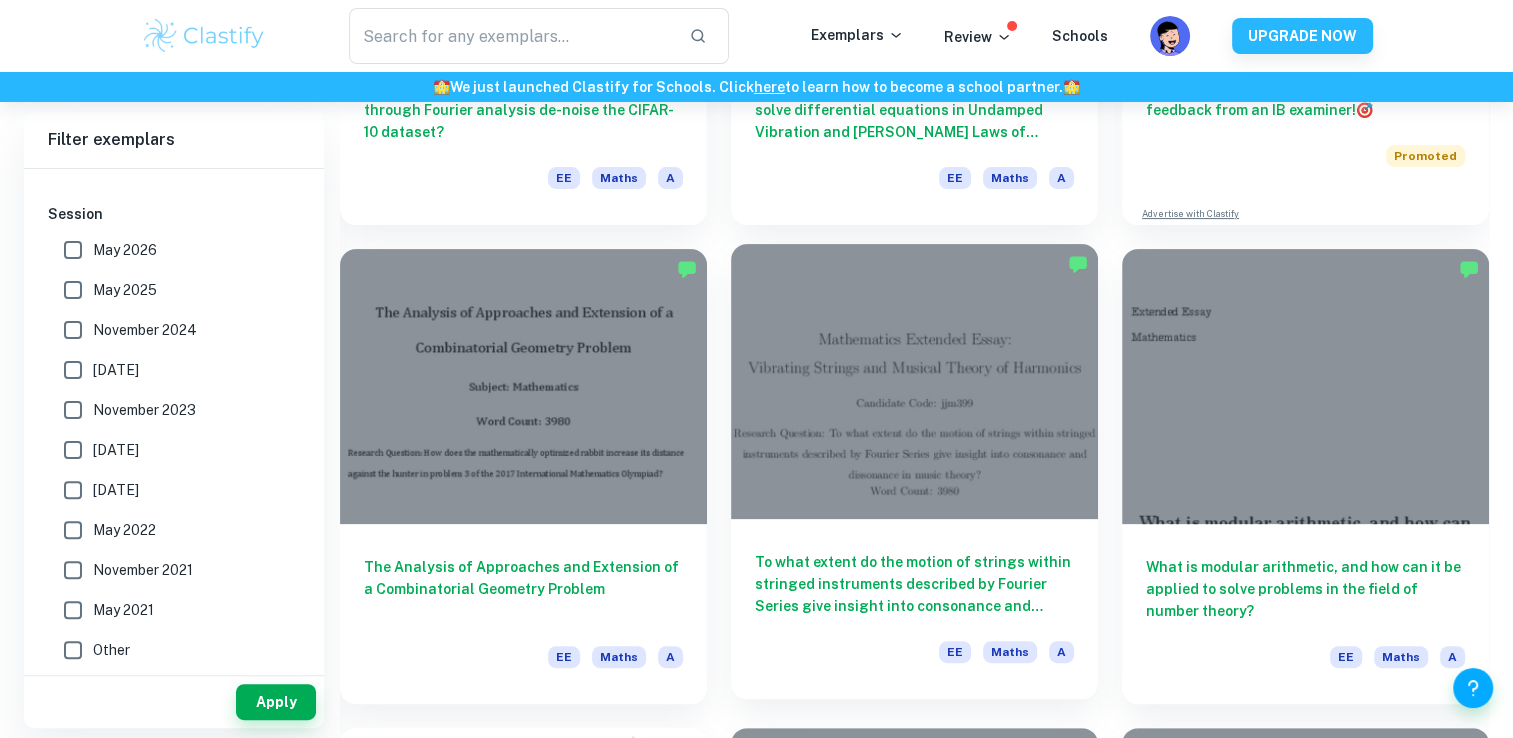 click on "To what extent do the motion of strings within stringed instruments described by Fourier Series give insight into consonance and dissonance in music theory? EE Maths A" at bounding box center [914, 609] 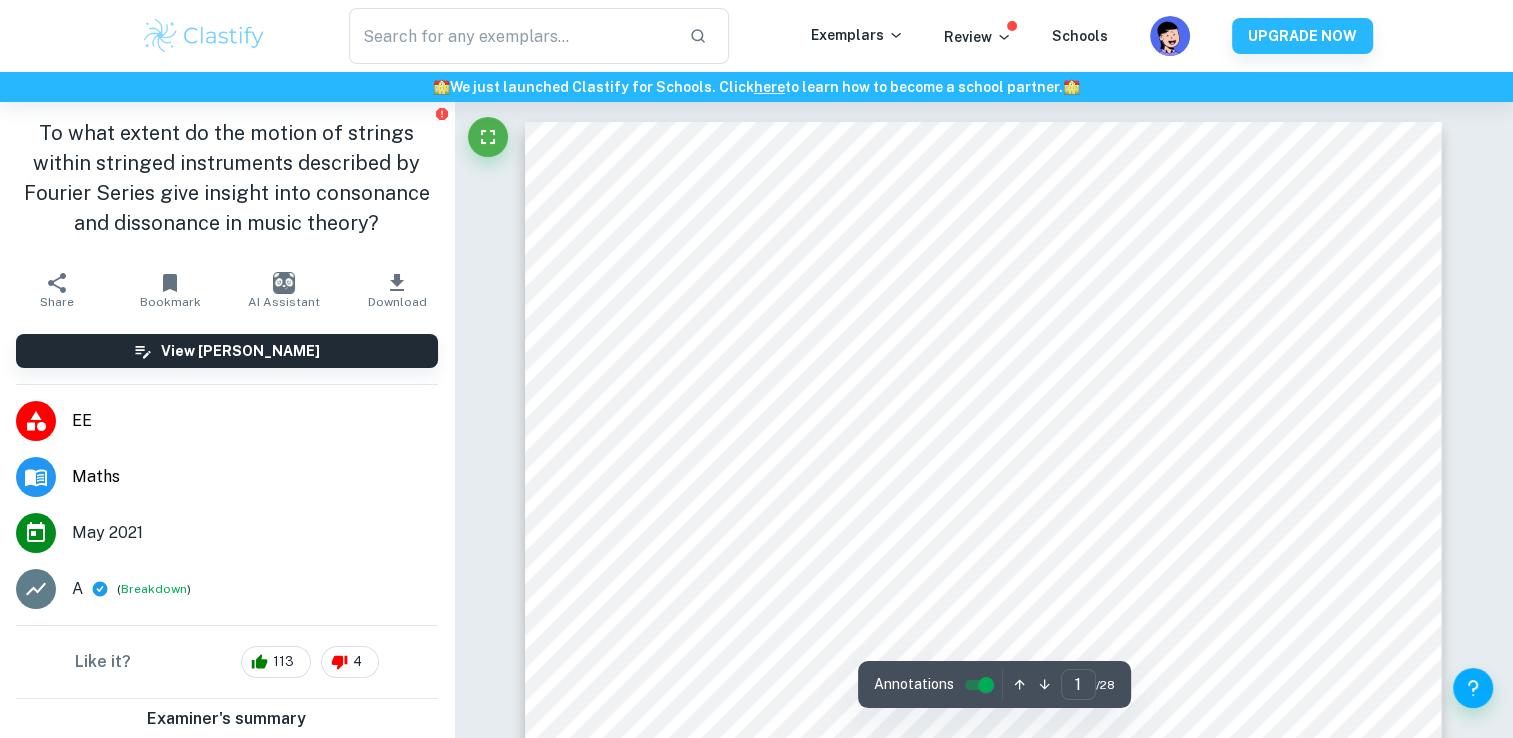 scroll, scrollTop: 107, scrollLeft: 0, axis: vertical 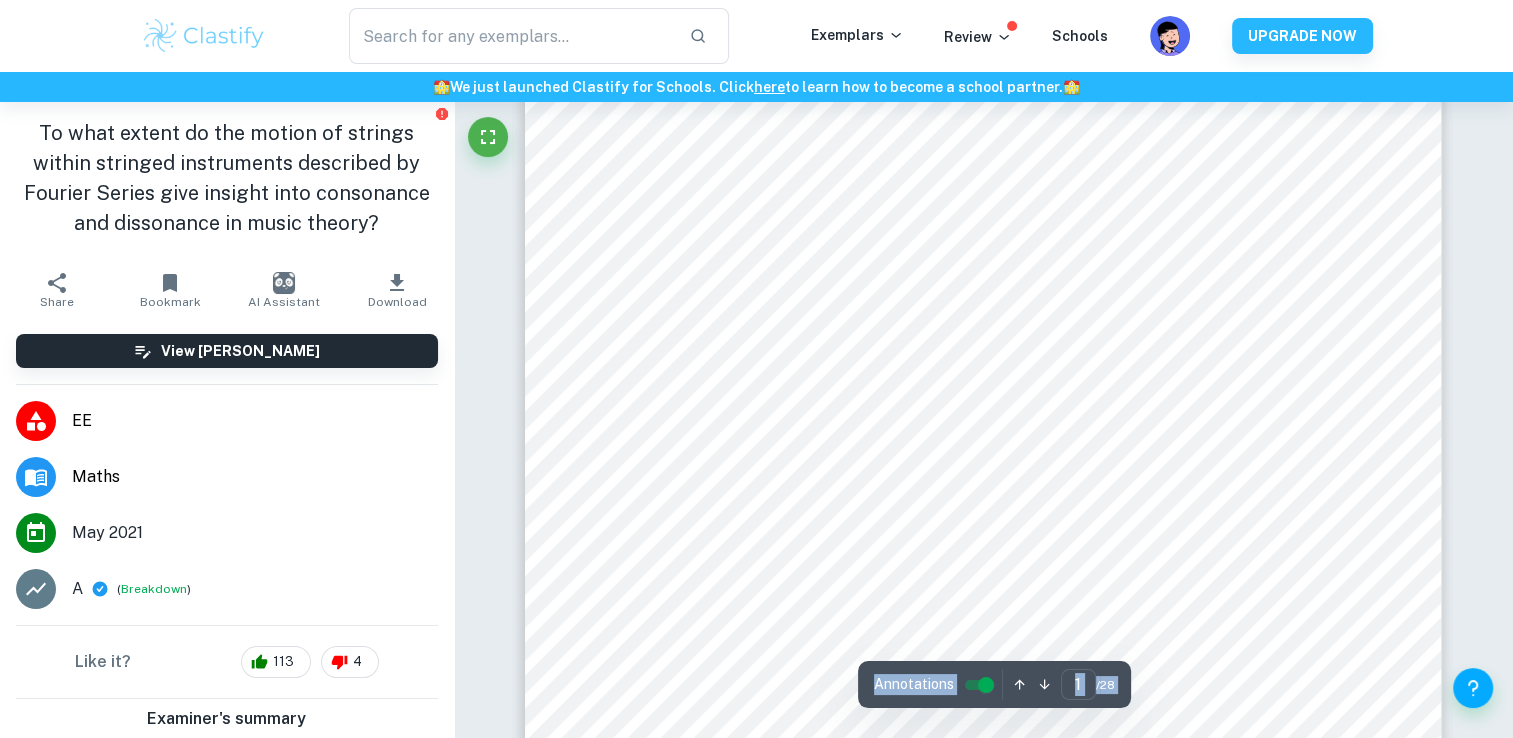 click on "Correct Criterion A :   The essay is predominantly focused on the analysis of primary sources (visuals of the obtained data, abstraction, conjecturing, and proofs) and secondary materials (books, journals, articles, essays, and reviews of scholarly works) Comment:  The research was guided by primary sources, including the derivation and manipulation of the wave equation and the analysis of the Fourier Series to examine the motion of vibrating strings. The student employed secondary sources, such as scholarly articles and textbooks, to support the theoretical foundations of consonance and dissonance in music theory. For example, the student referenced works by [PERSON_NAME] and [PERSON_NAME] to explain the wave equation and principles of superposition. The EE included mathematical proofs and visual representations to enhance the analysis. Correct Criterion A :   Comment: Correct Criterion A :   Comment: Correct Criterion A :   Comment: Correct Criterion A :   Comment: Correct Criterion A :   Comment: Correct Criterion A :" at bounding box center [983, 18294] 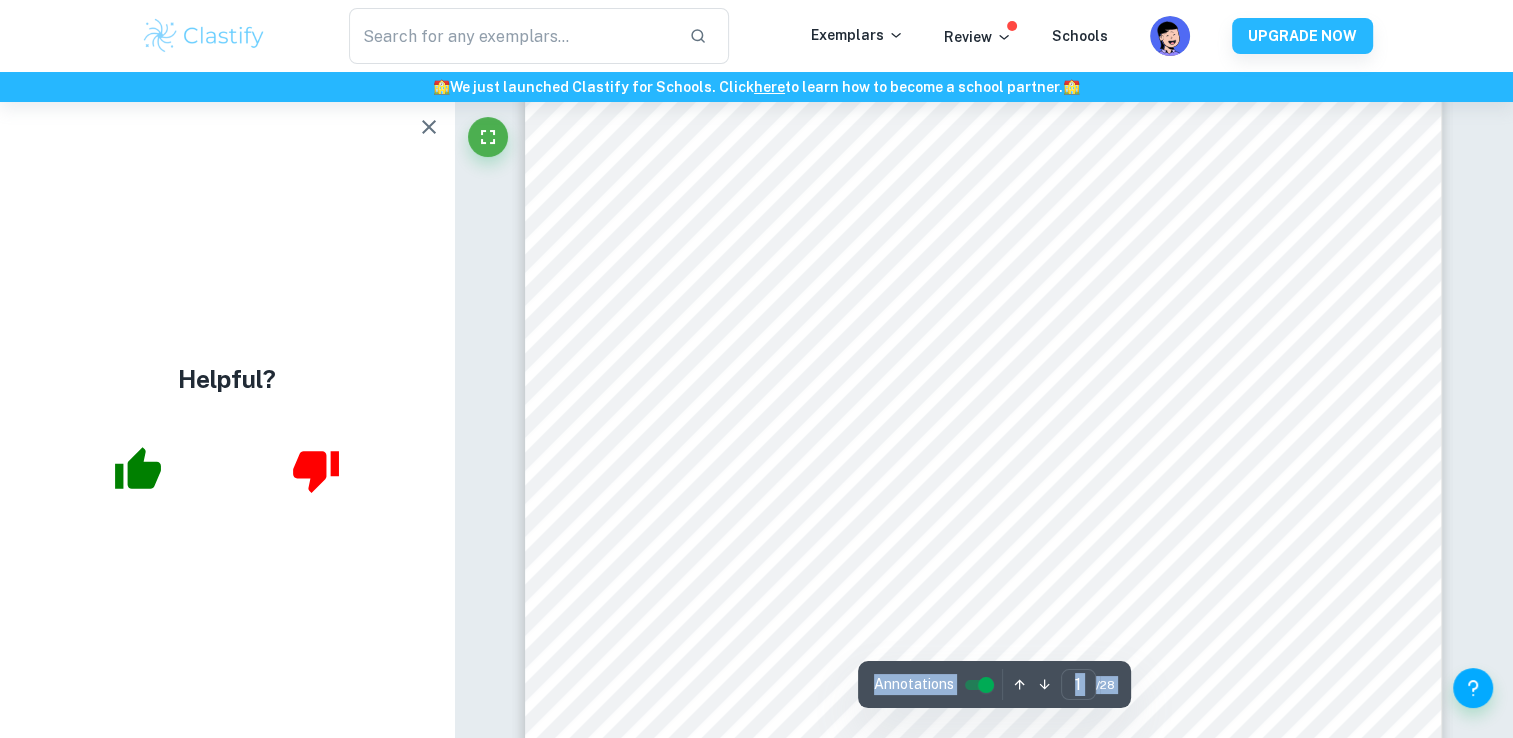 scroll, scrollTop: 138, scrollLeft: 0, axis: vertical 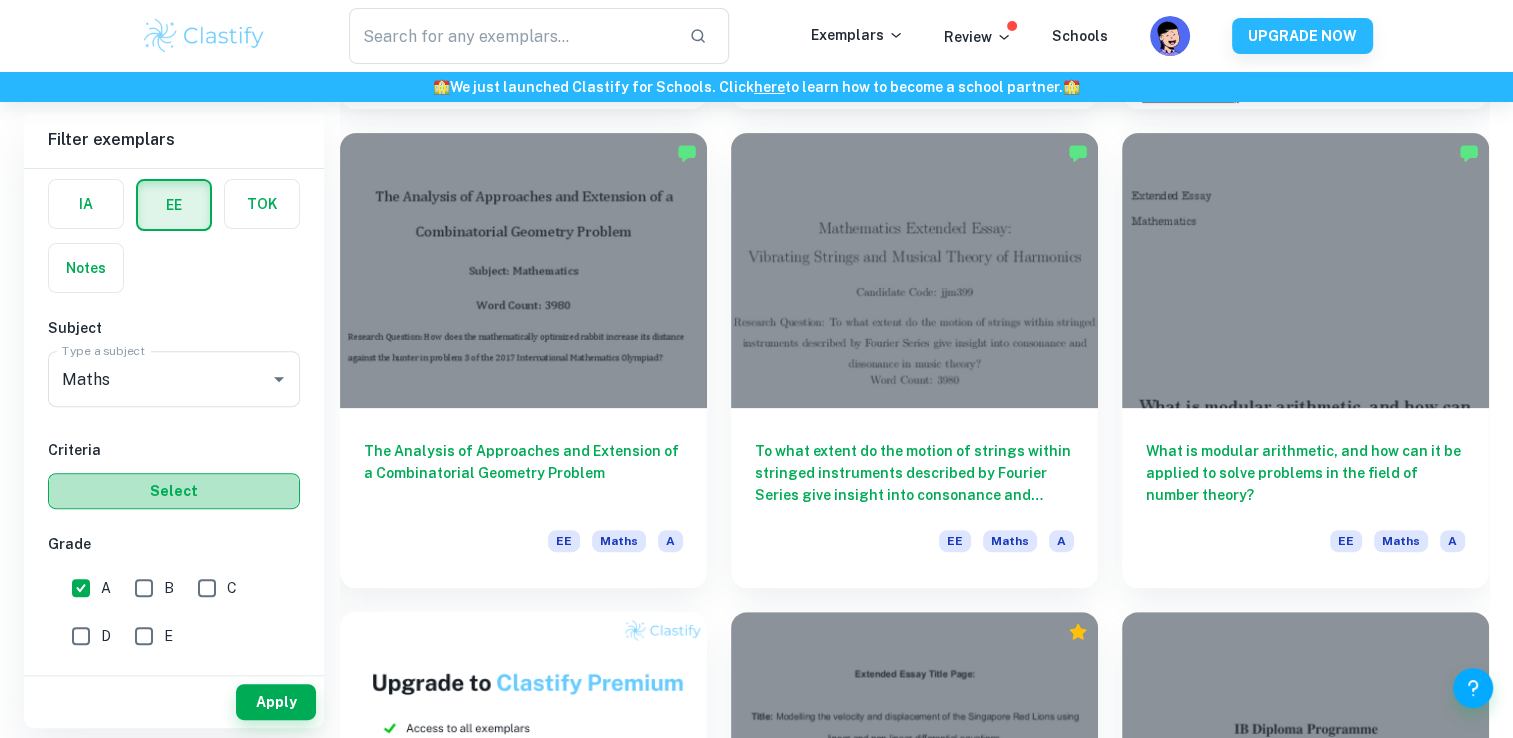 click on "Select" at bounding box center [174, 491] 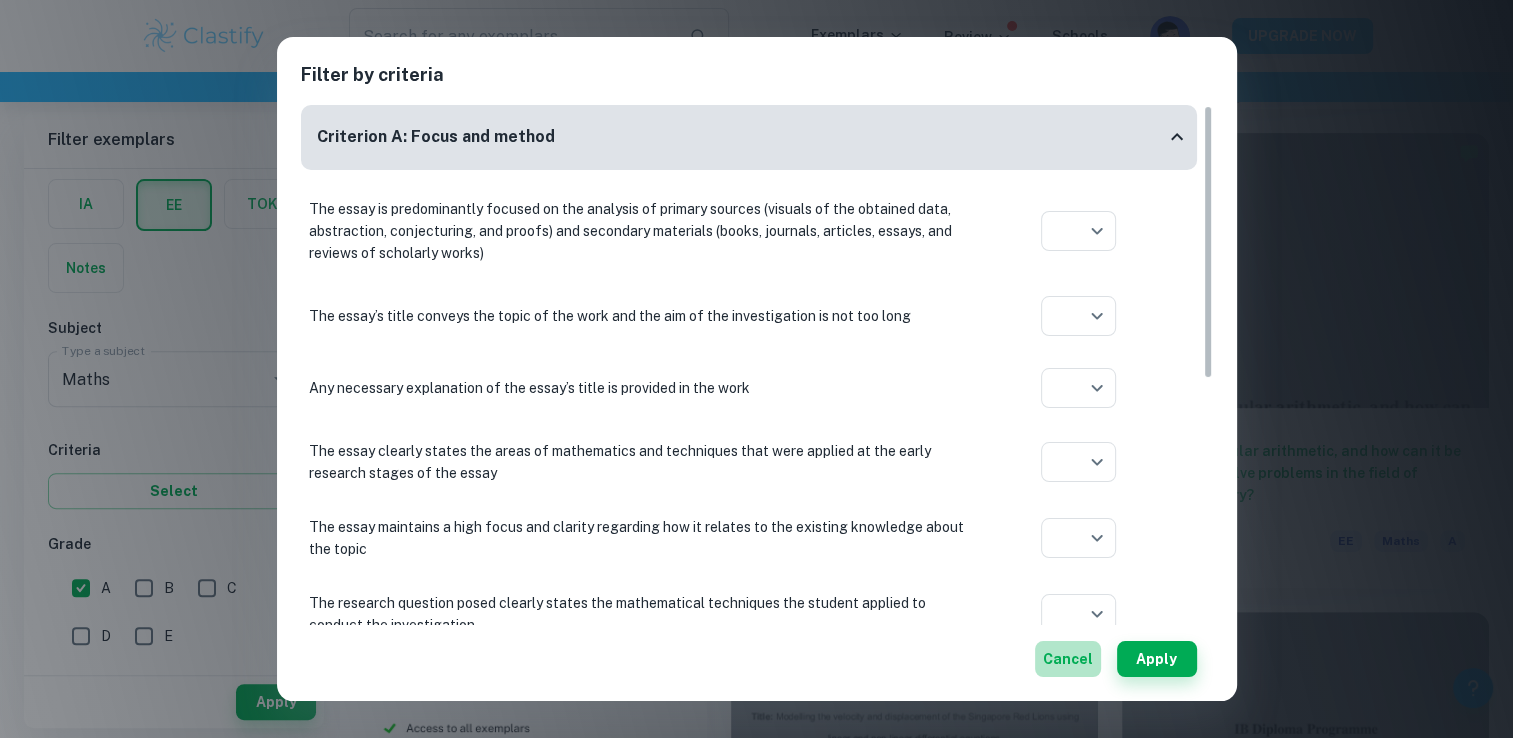 click on "Cancel" at bounding box center [1068, 659] 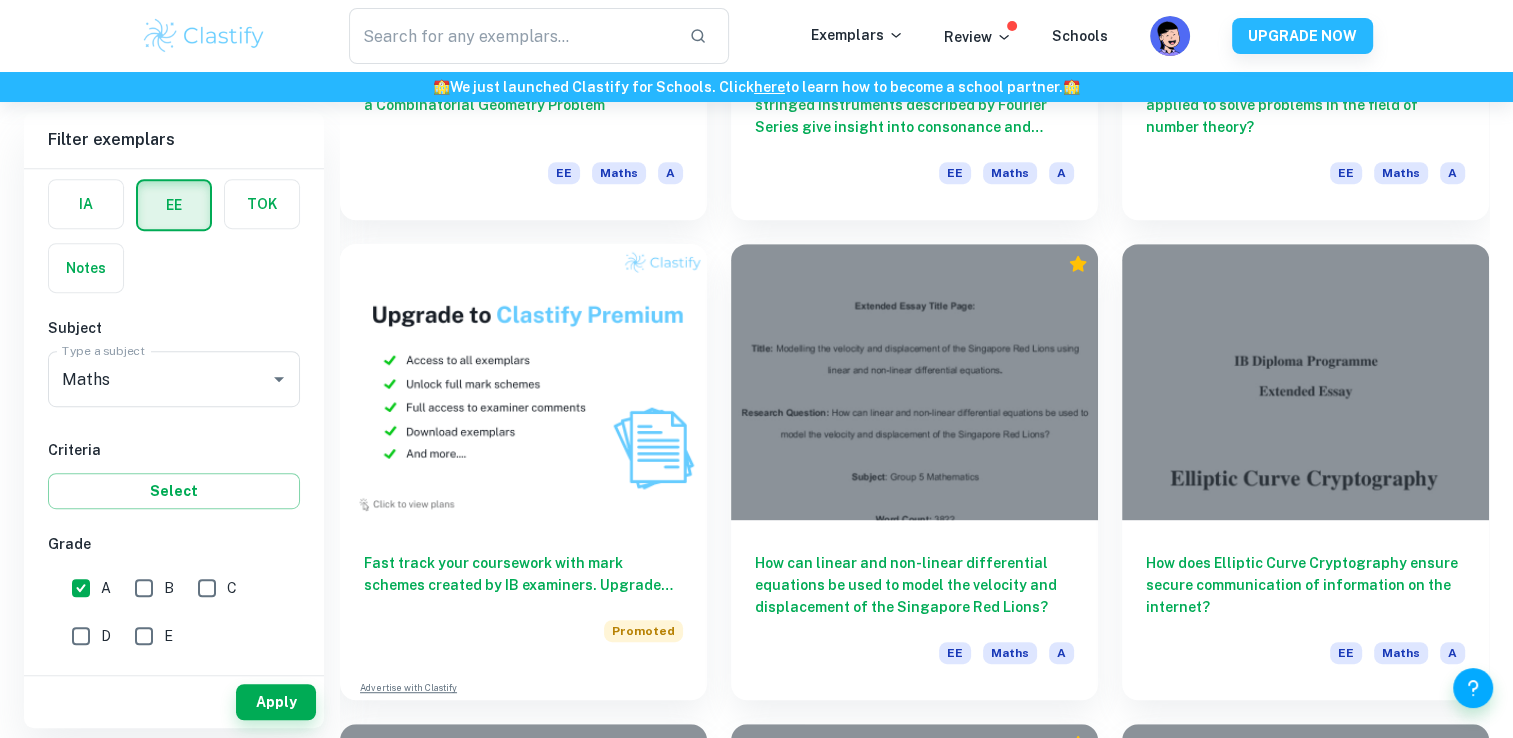 scroll, scrollTop: 968, scrollLeft: 0, axis: vertical 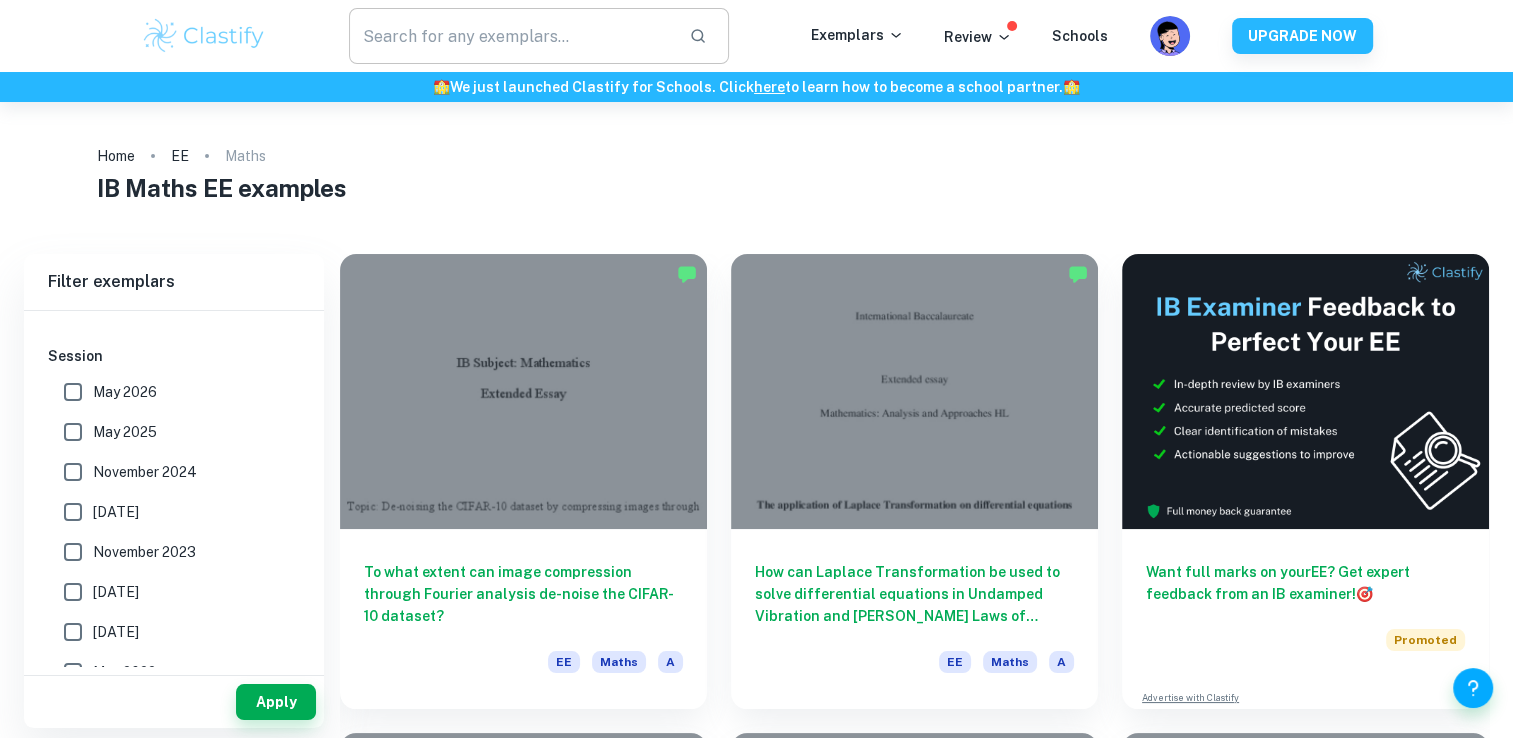 click at bounding box center (511, 36) 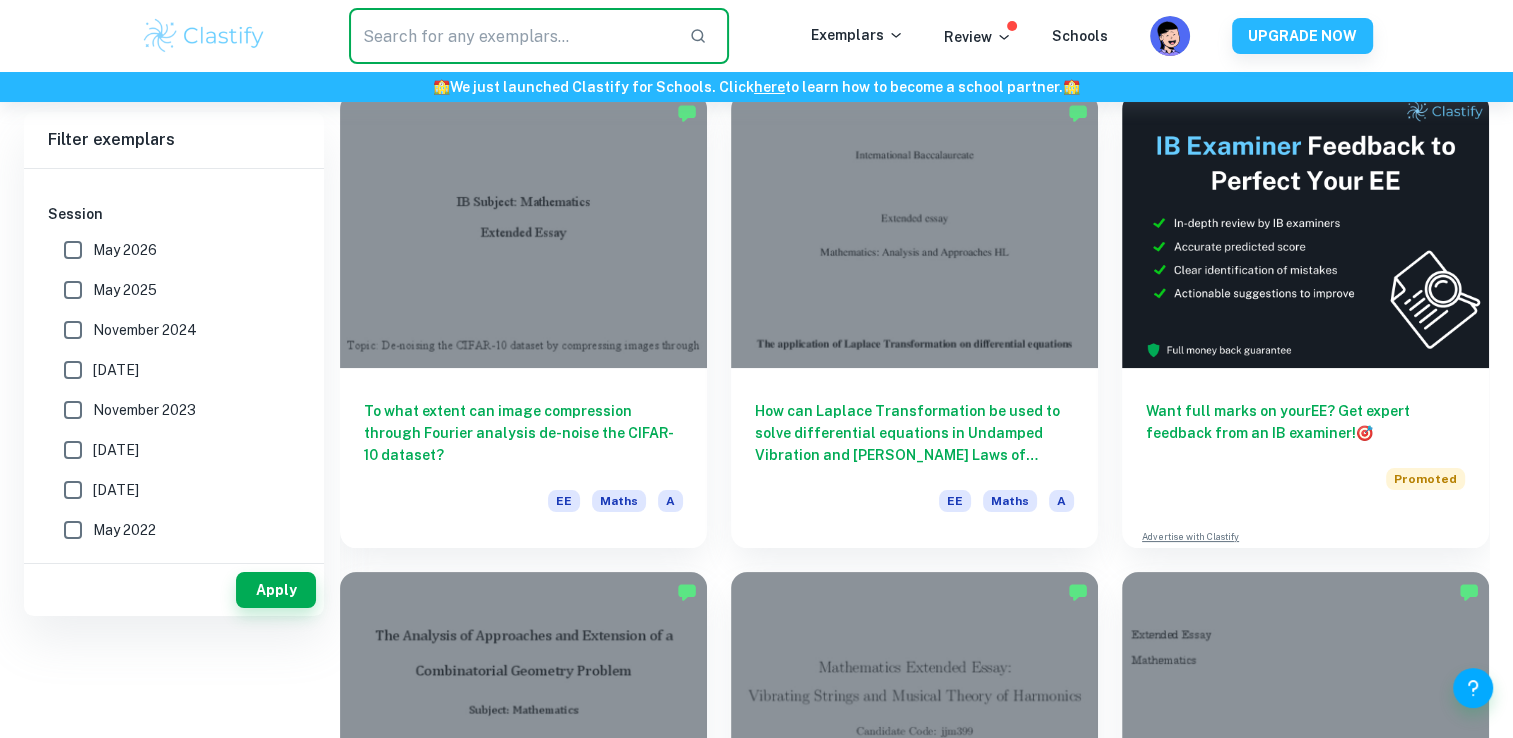 scroll, scrollTop: 0, scrollLeft: 0, axis: both 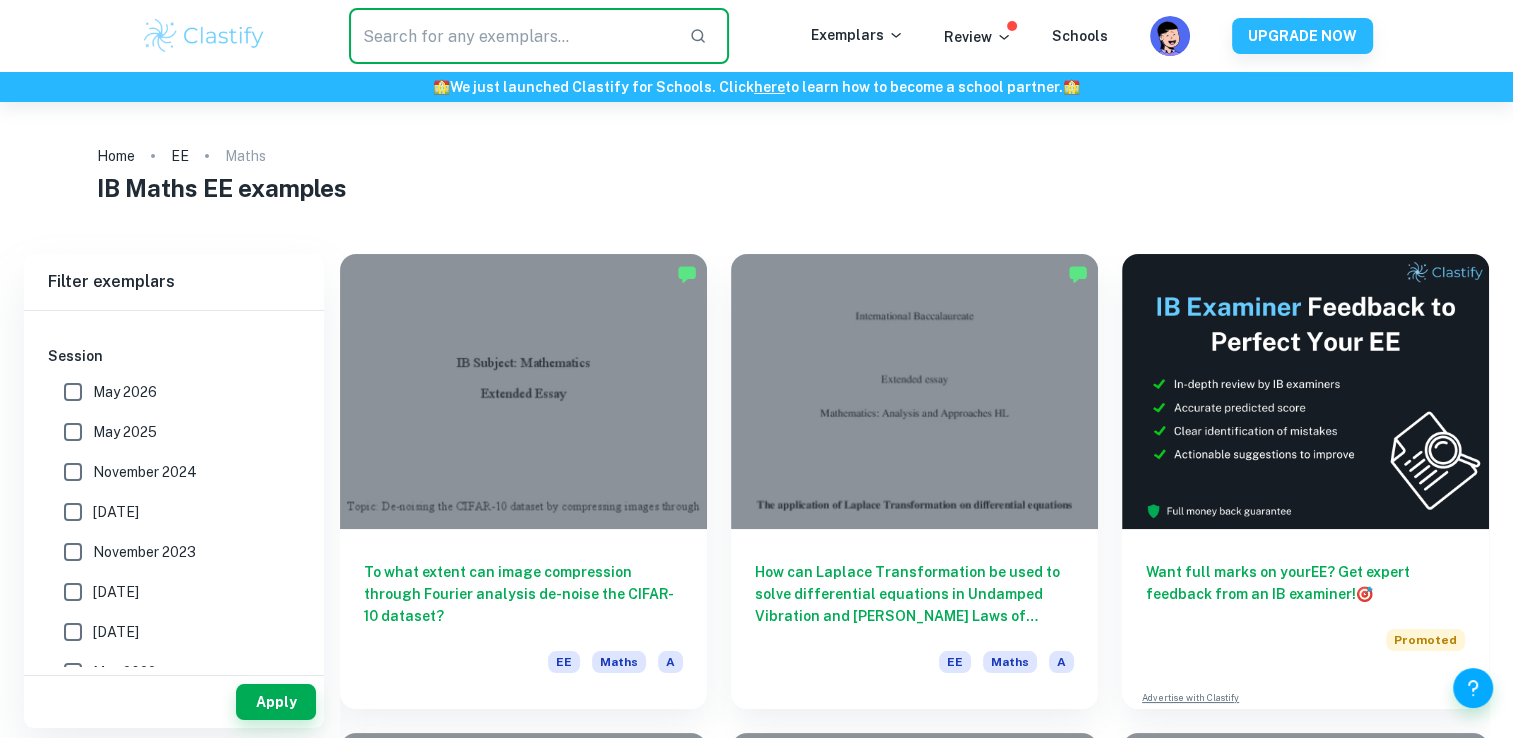 click at bounding box center (511, 36) 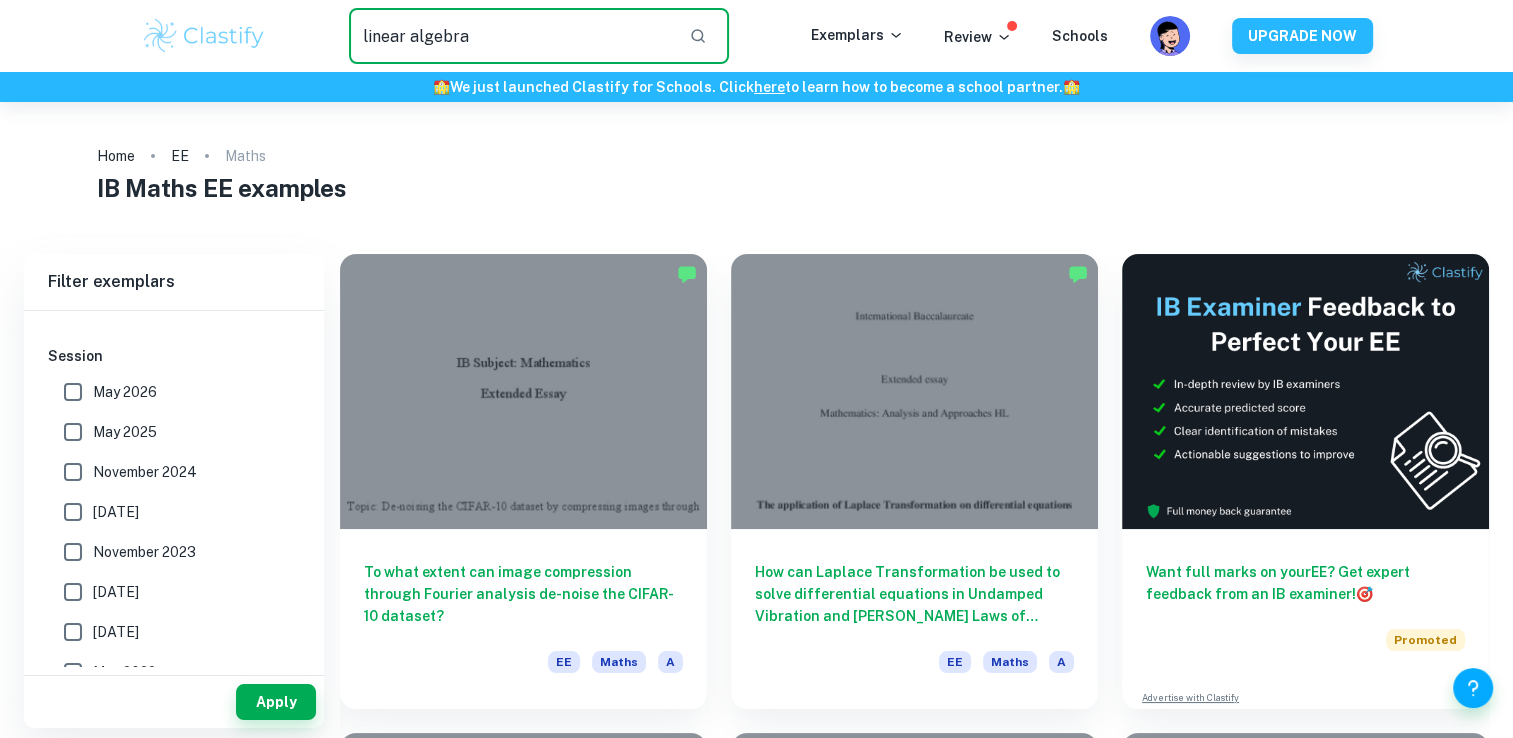type on "linear algebra" 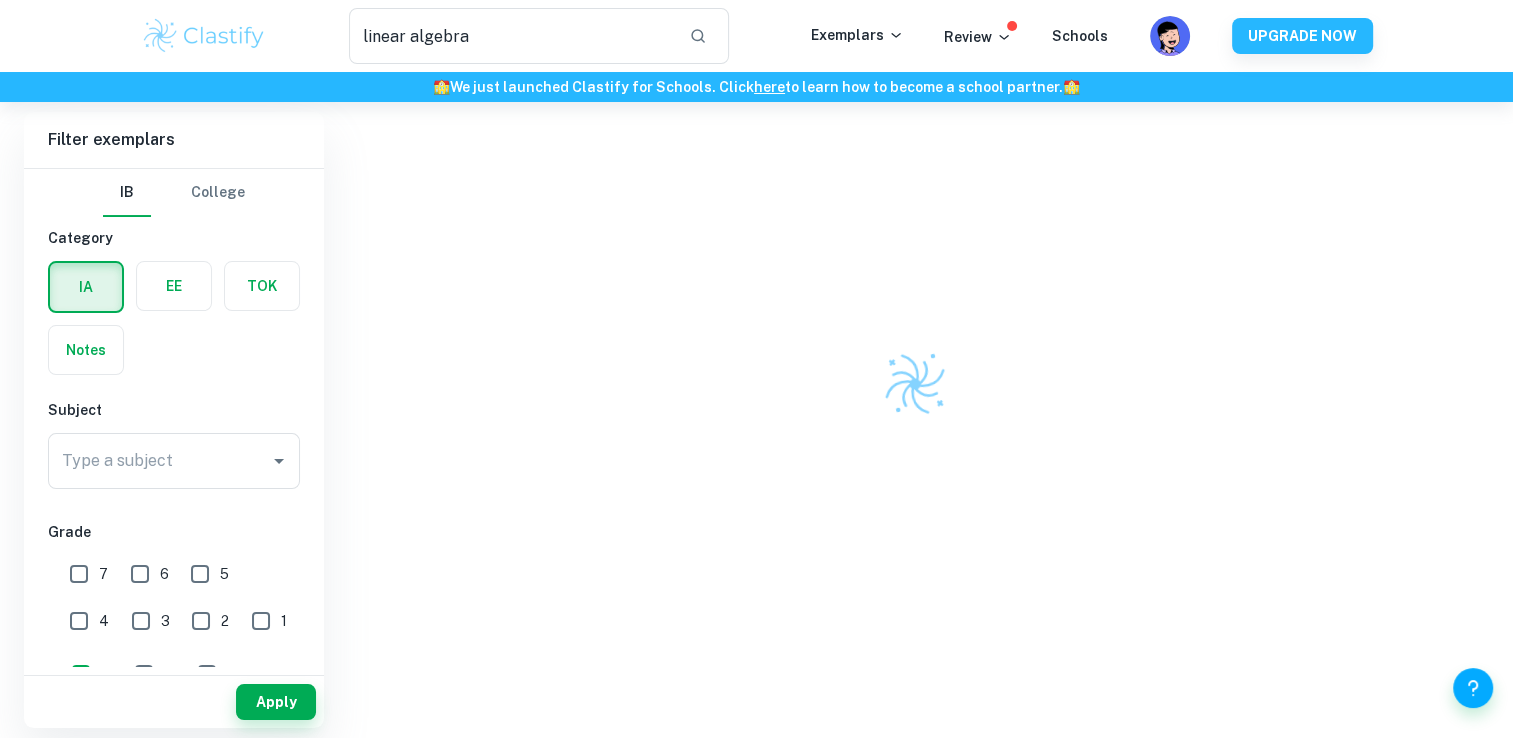 scroll, scrollTop: 218, scrollLeft: 0, axis: vertical 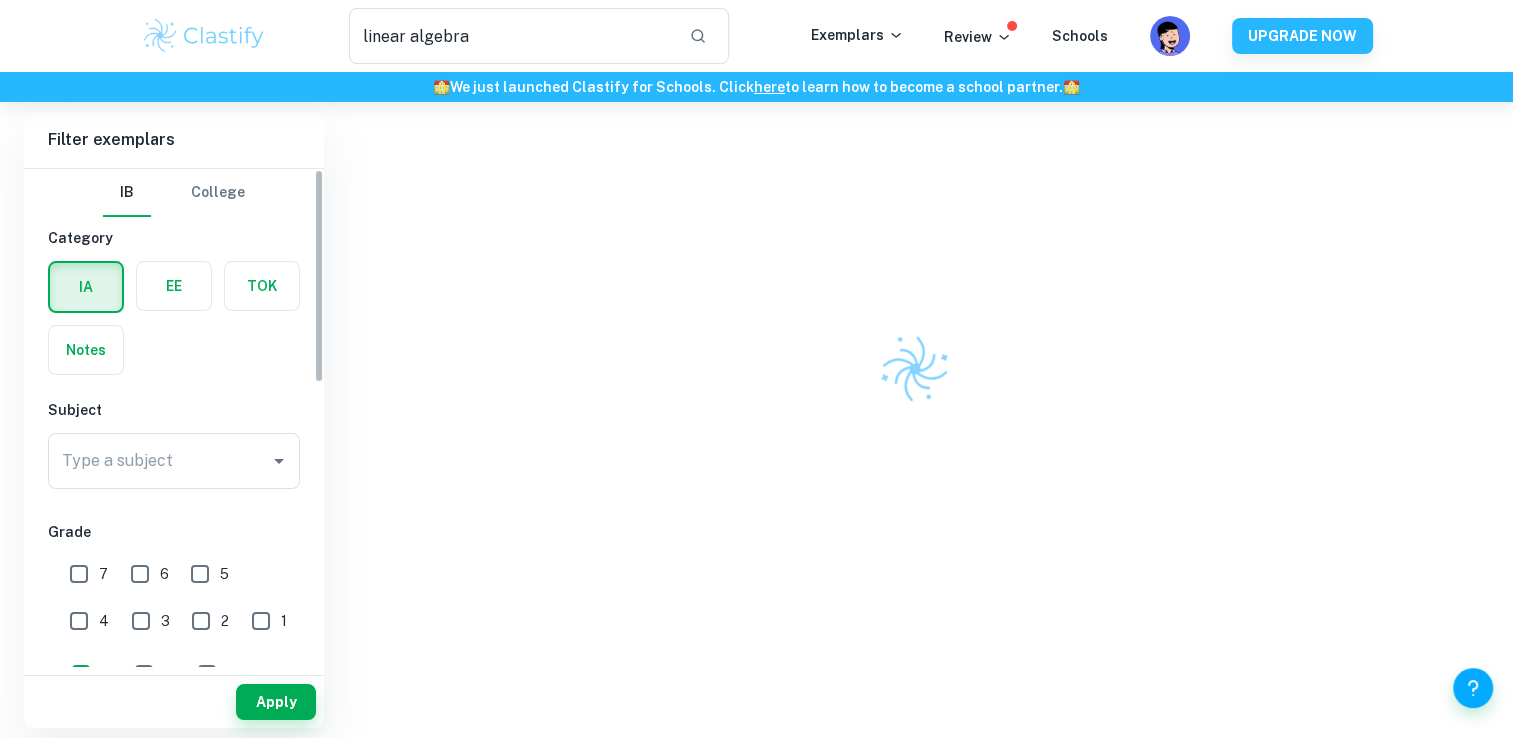 click at bounding box center [174, 286] 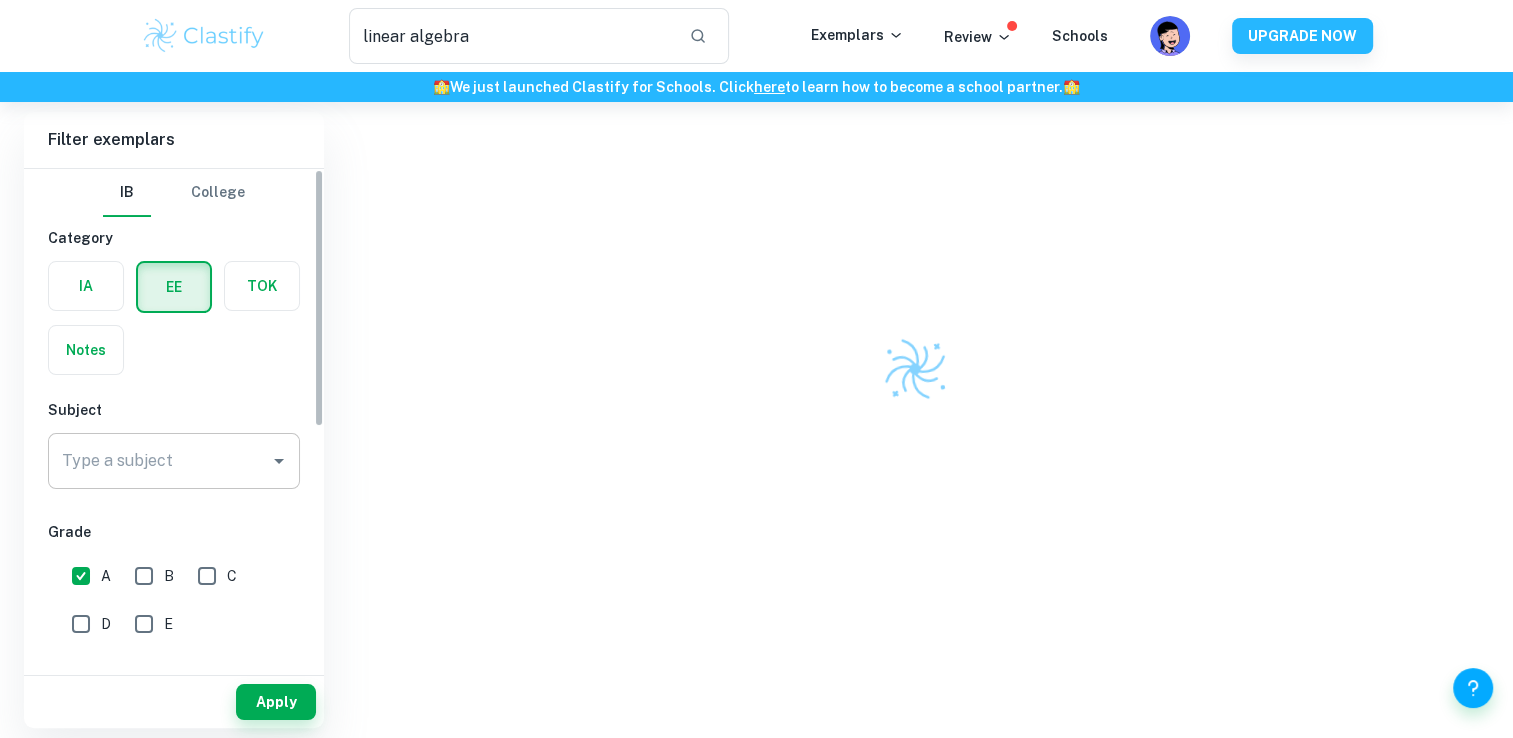 click on "Type a subject" at bounding box center (174, 461) 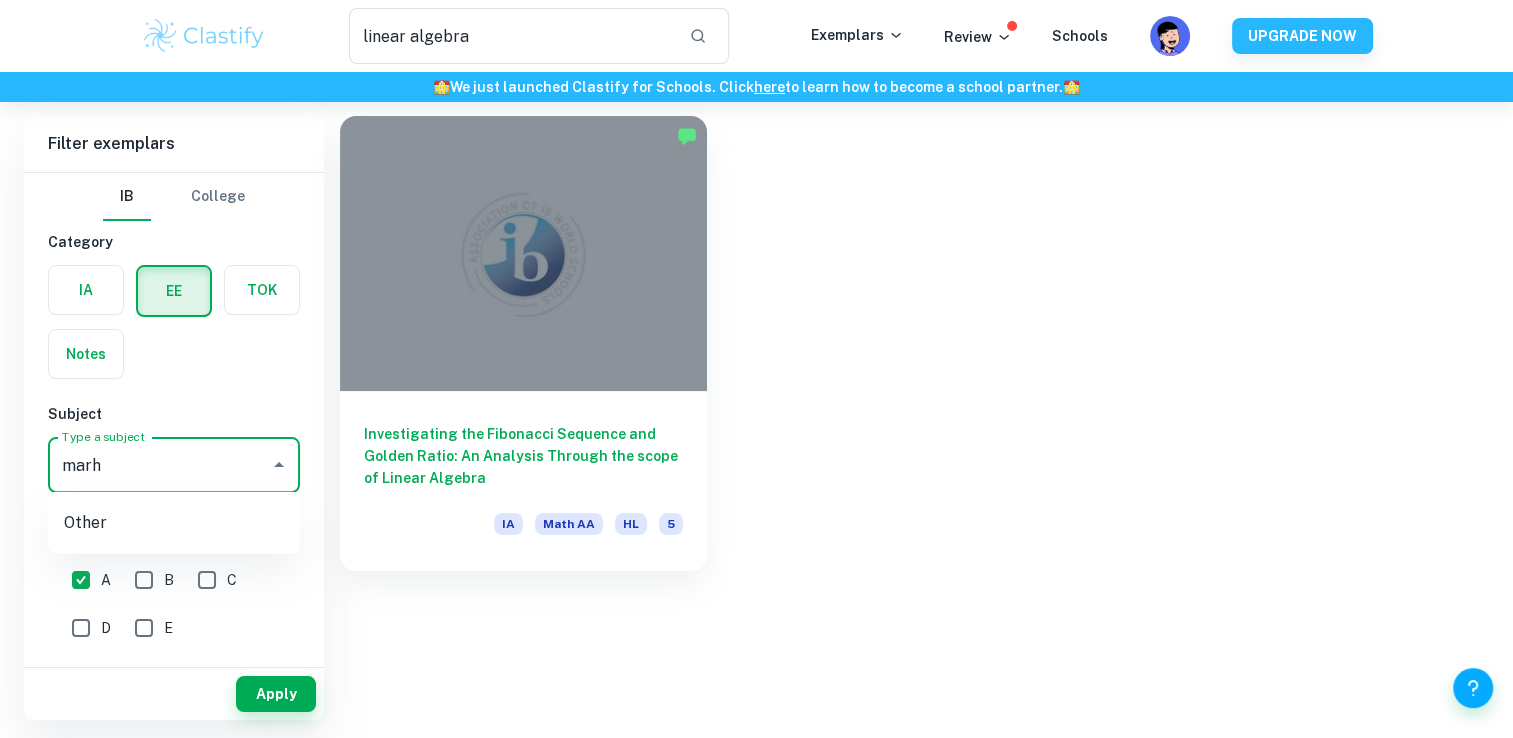 scroll, scrollTop: 102, scrollLeft: 0, axis: vertical 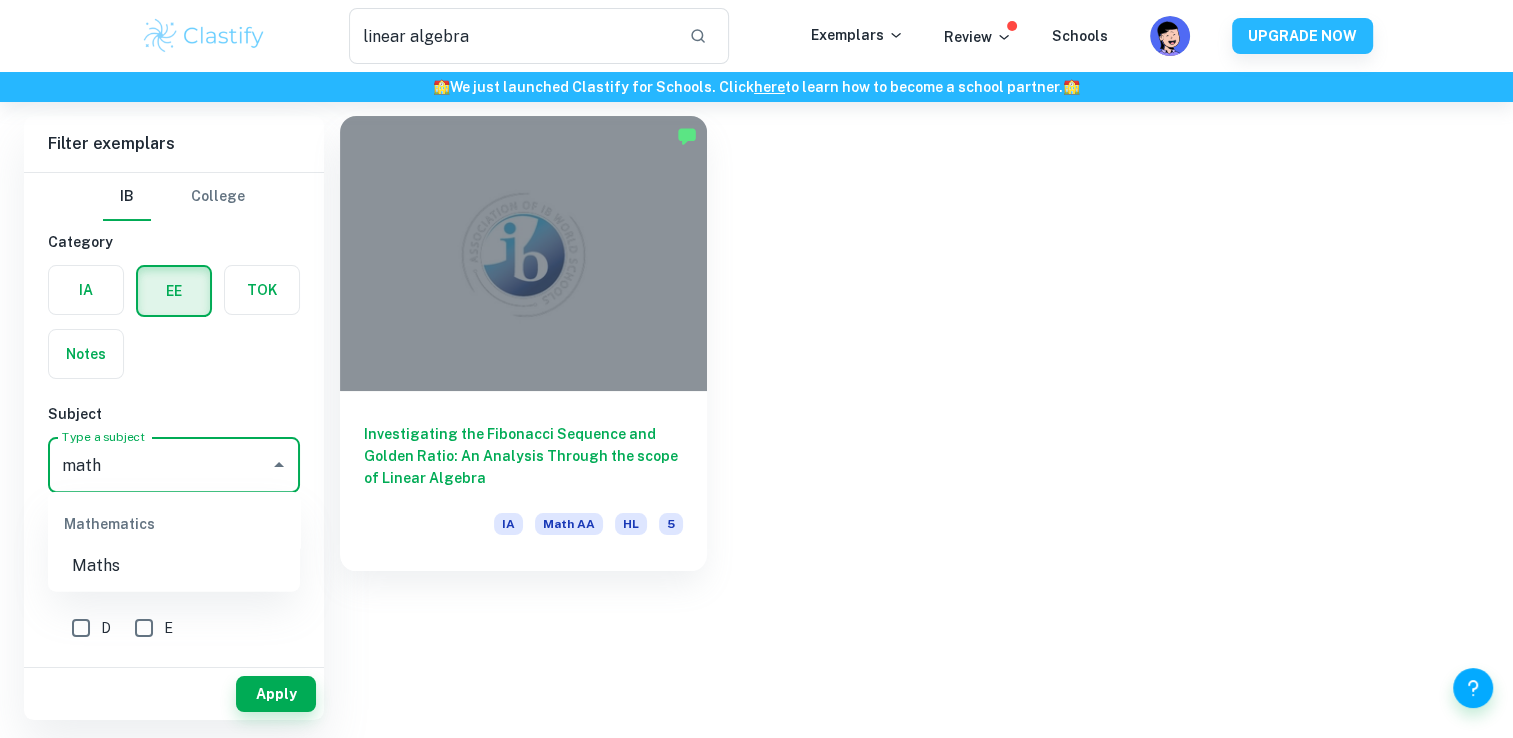 click on "Maths" at bounding box center [174, 566] 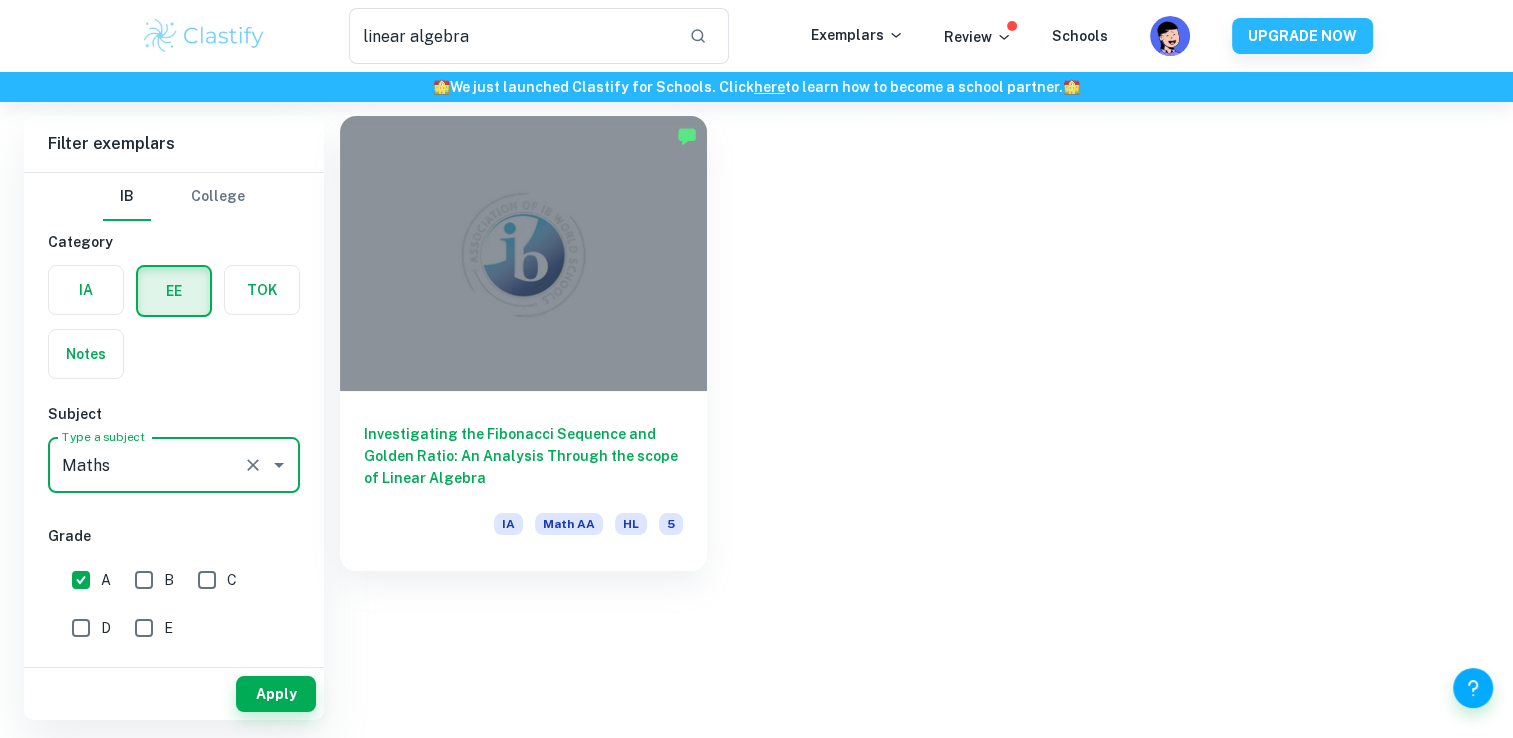 click on "Maths" at bounding box center (146, 465) 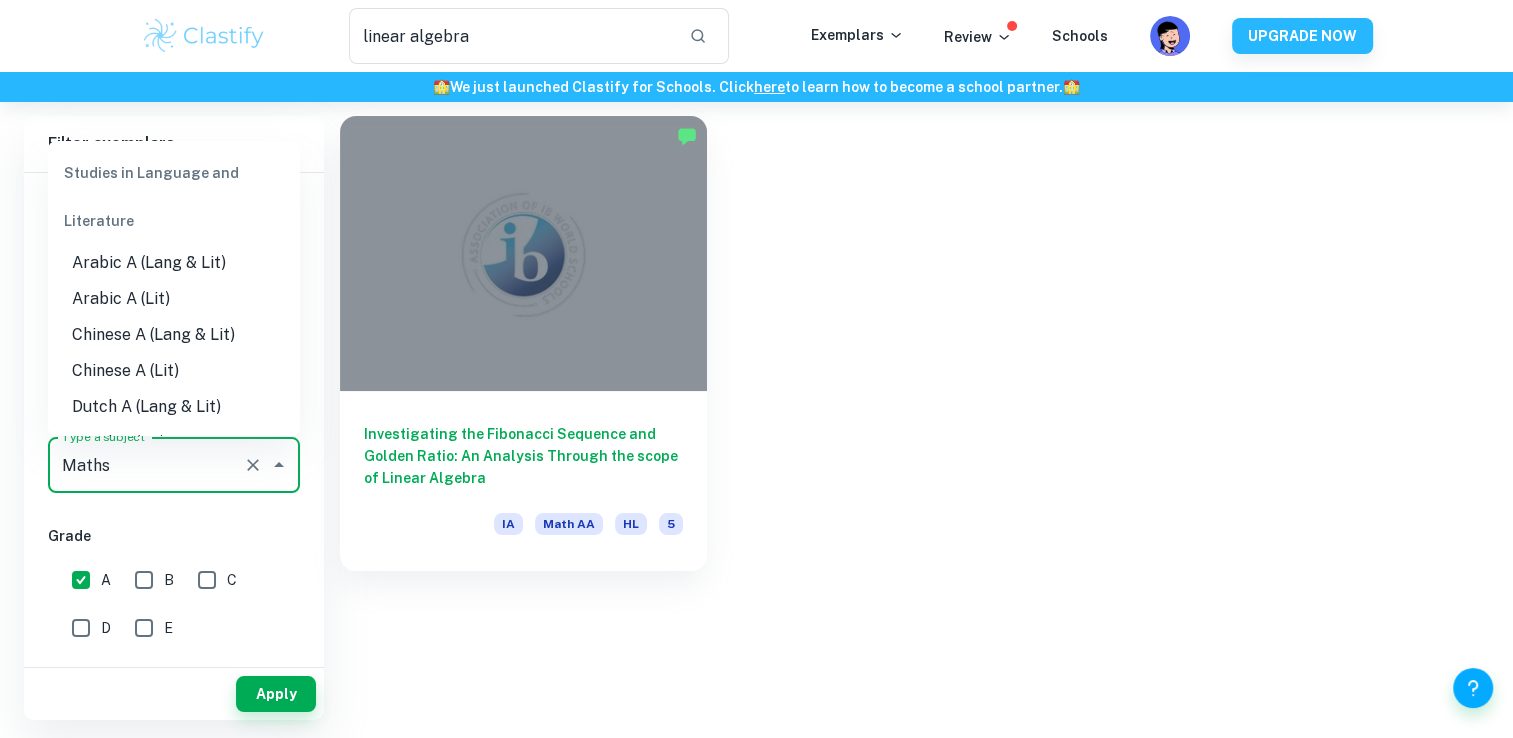 scroll, scrollTop: 2352, scrollLeft: 0, axis: vertical 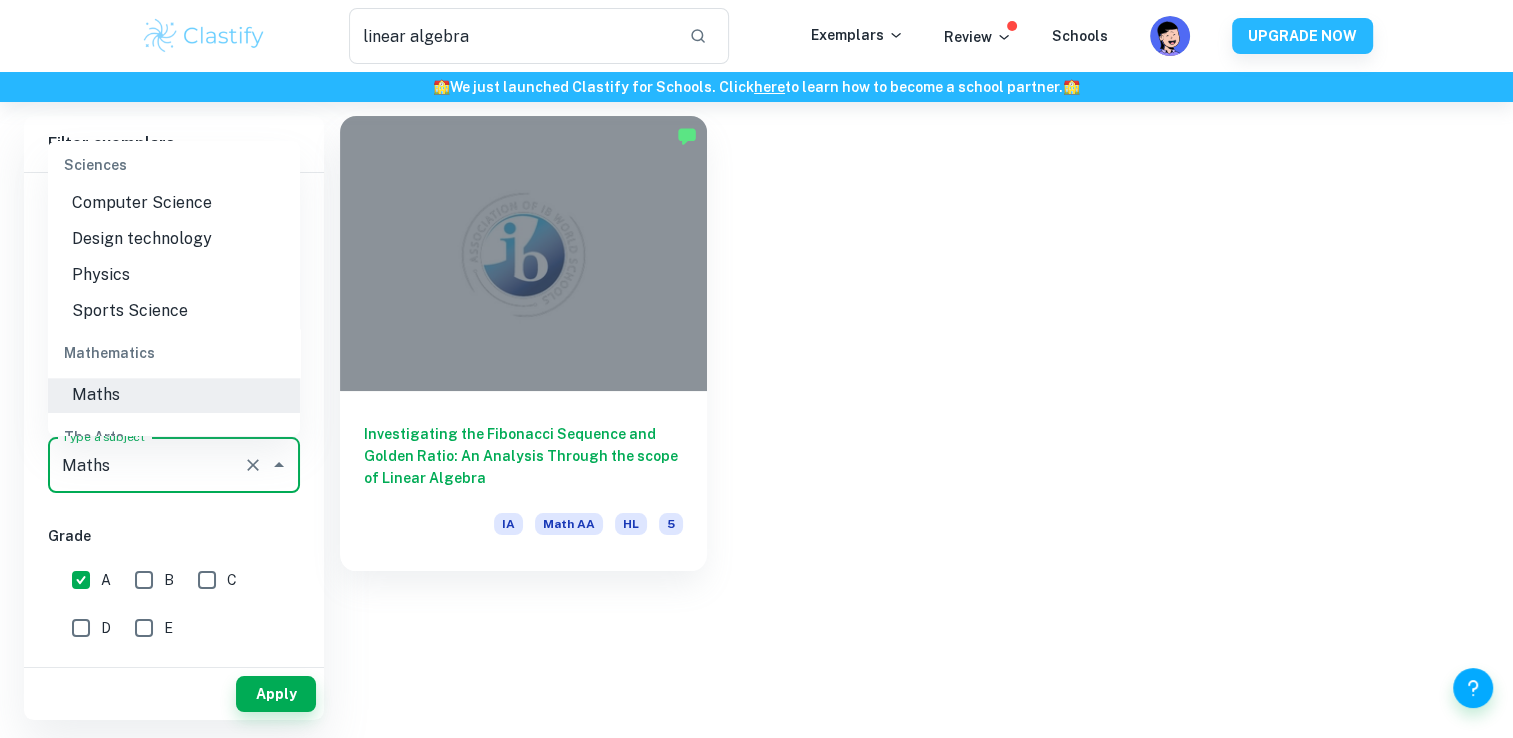 click on "Maths" at bounding box center [174, 395] 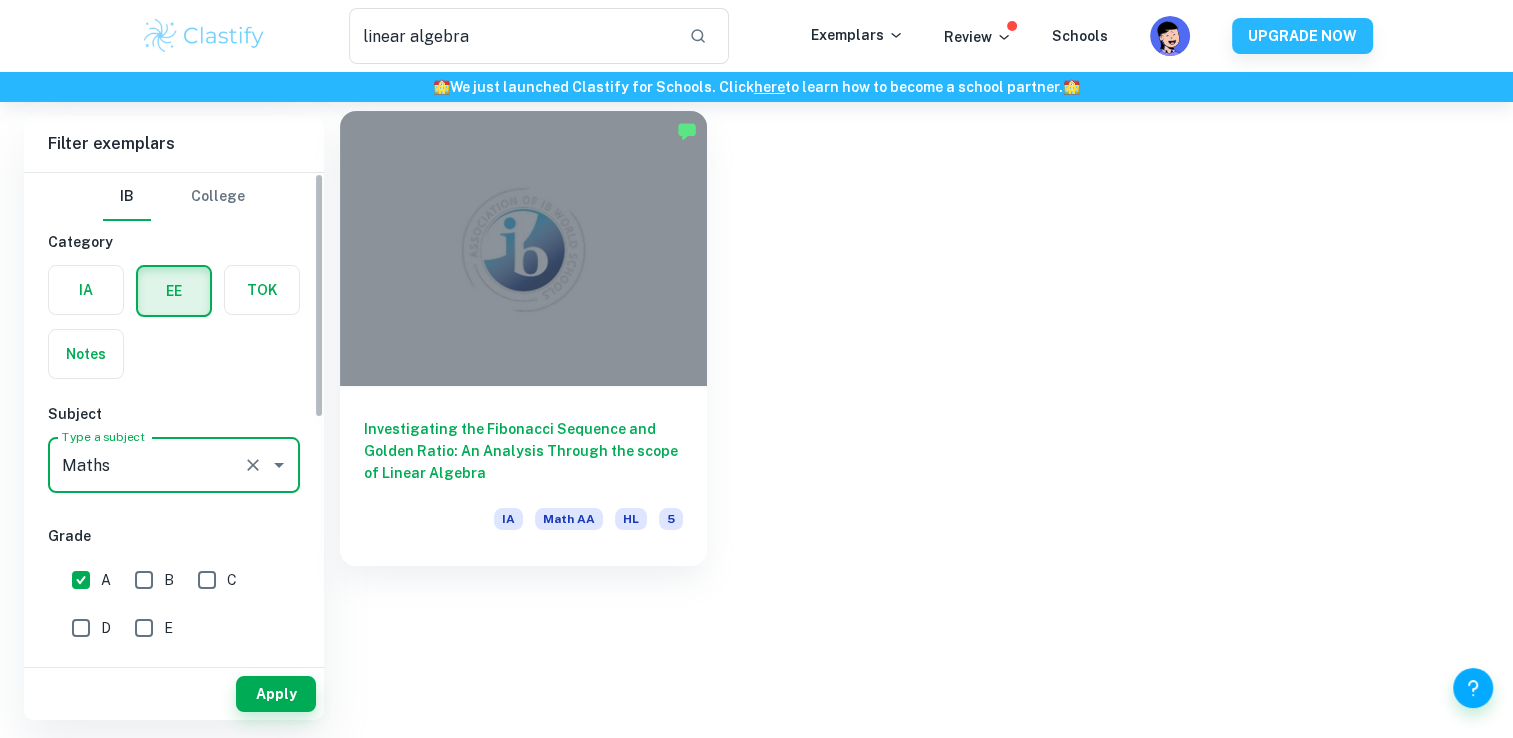 scroll, scrollTop: 0, scrollLeft: 0, axis: both 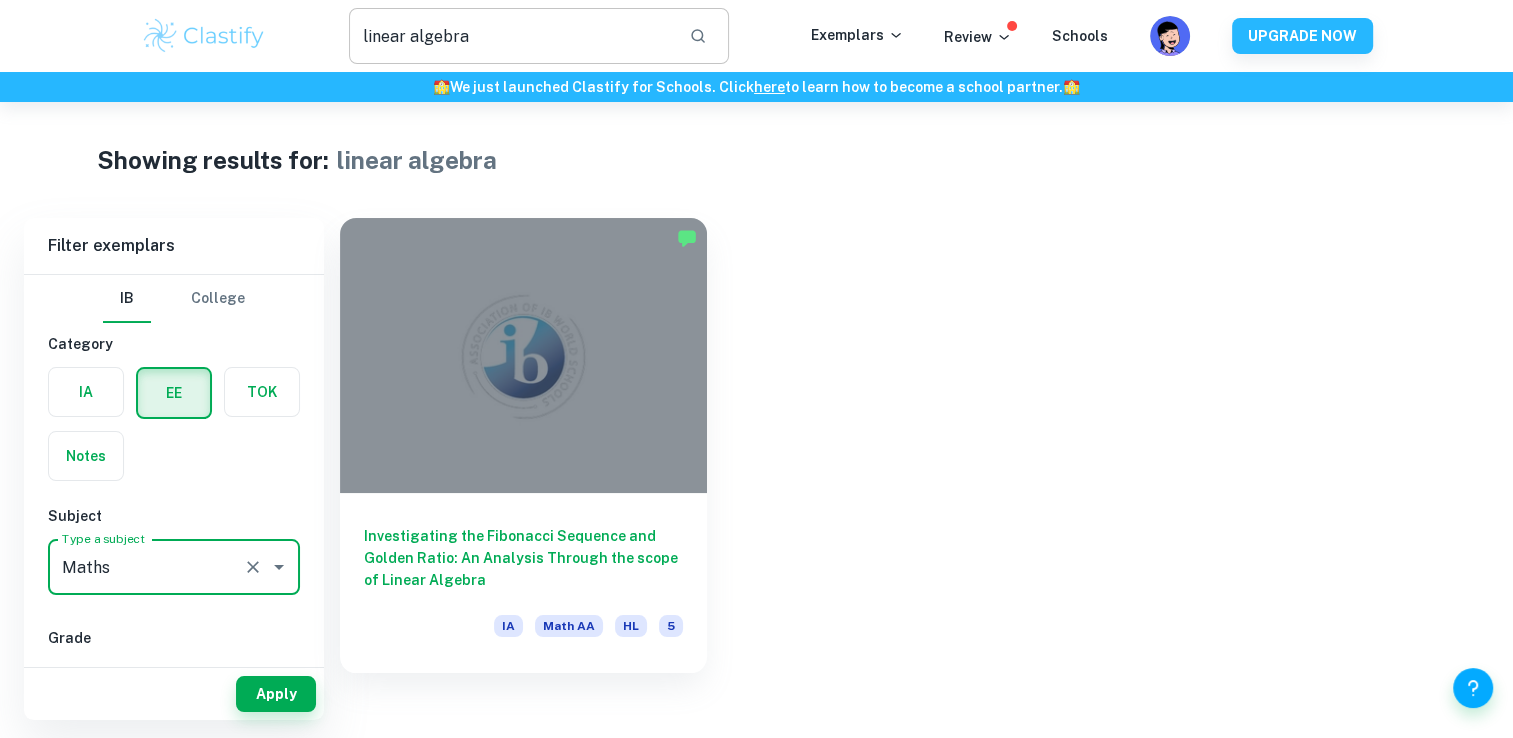 type on "Maths" 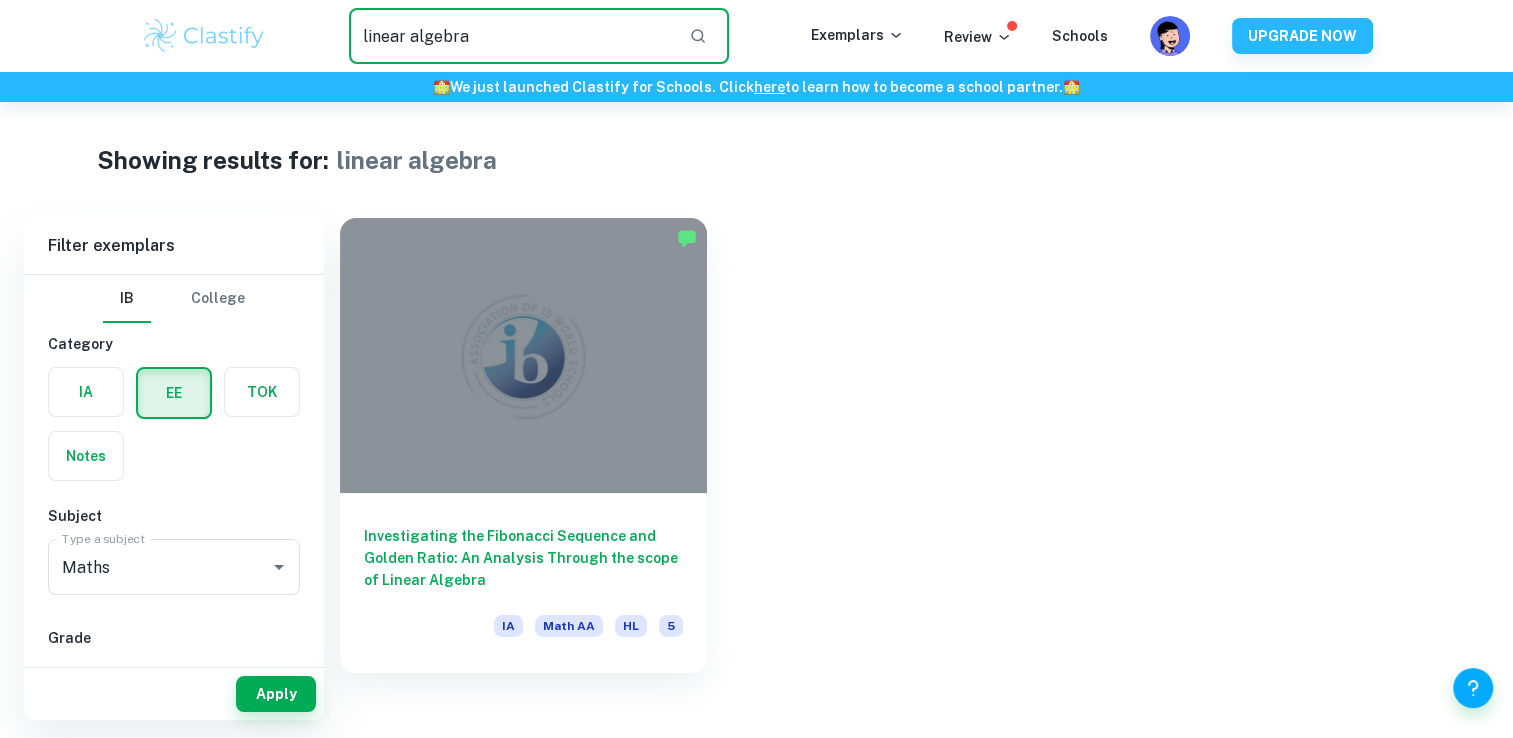 click on "linear algebra" at bounding box center [511, 36] 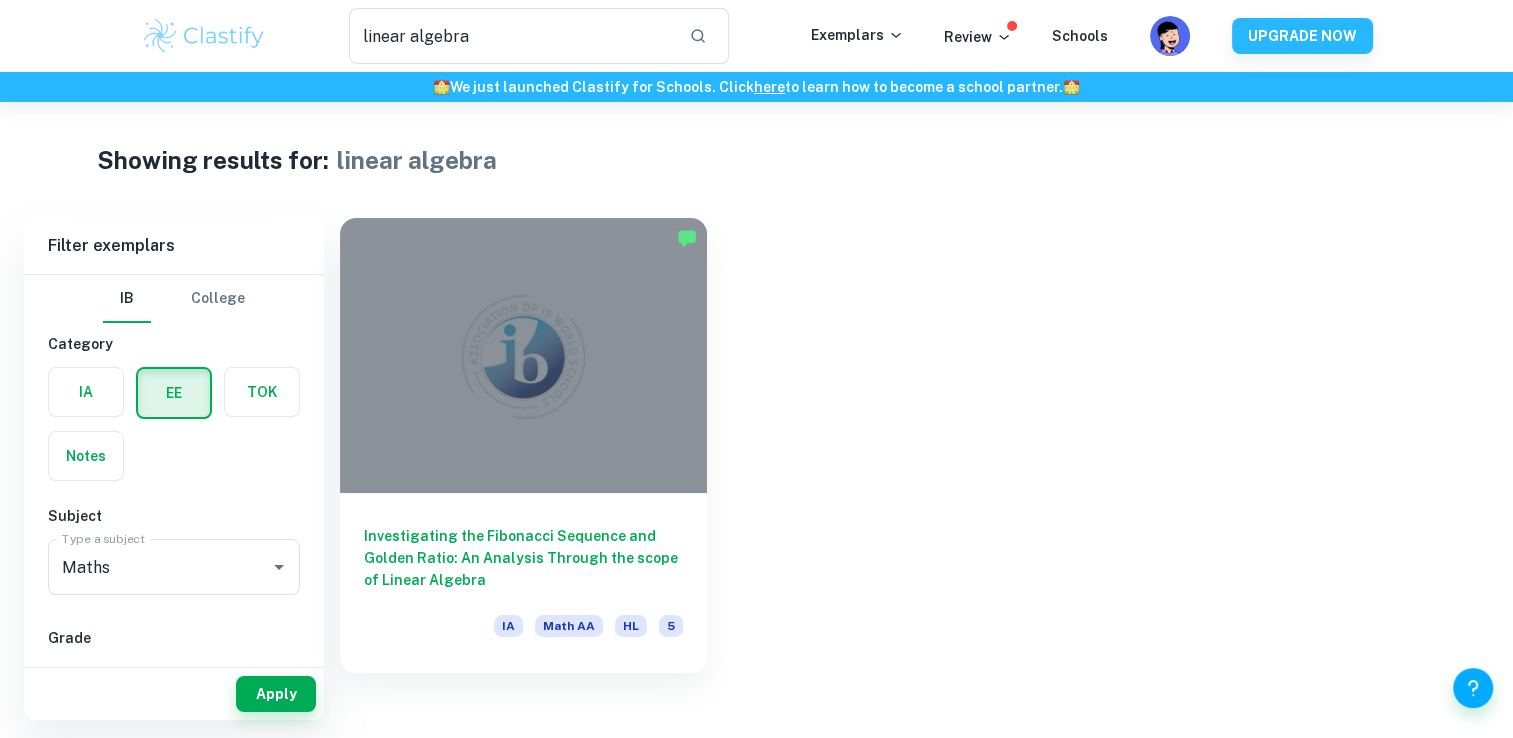 click on "🏫  We just launched Clastify for Schools. Click  here  to learn how to become a school partner.  🏫" at bounding box center [756, 87] 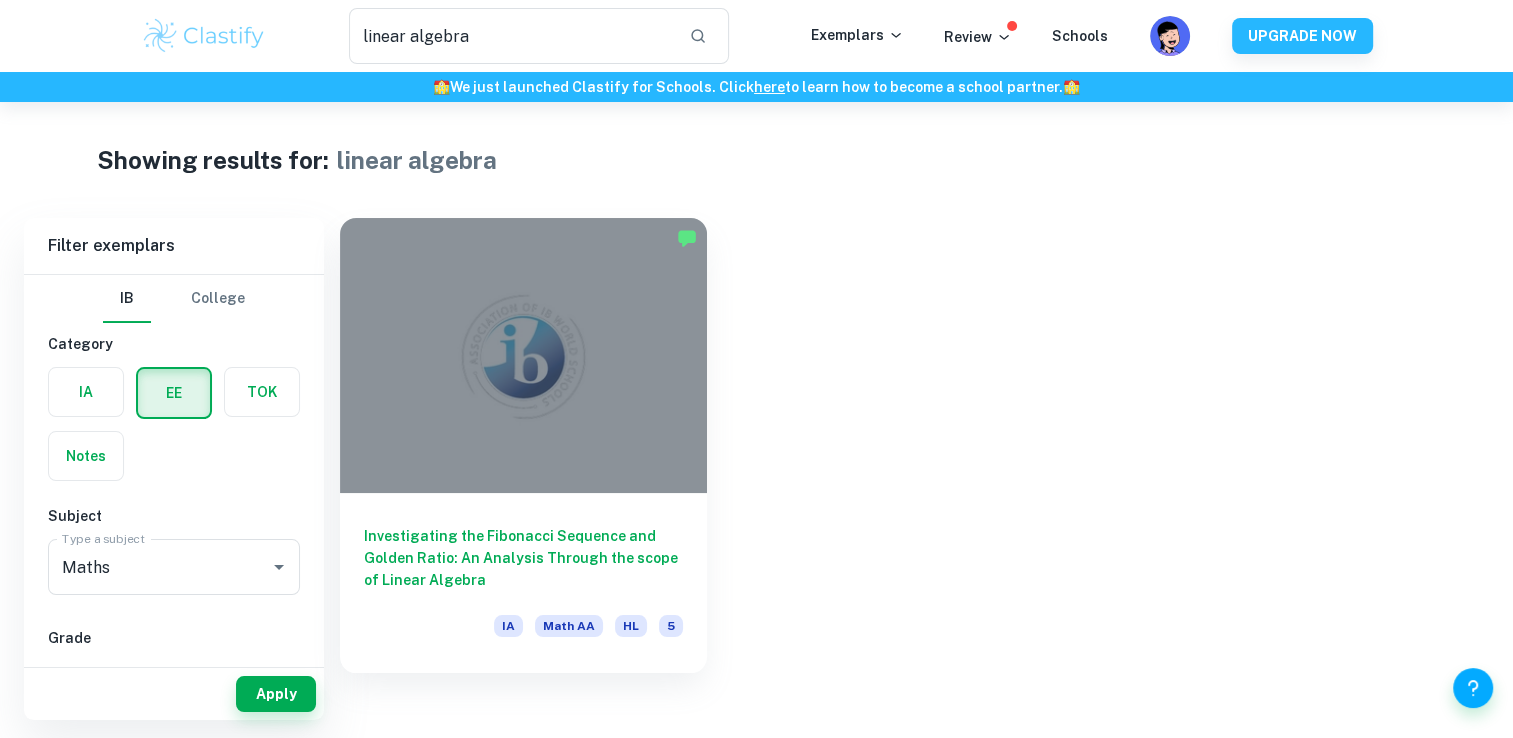 drag, startPoint x: 614, startPoint y: 50, endPoint x: 247, endPoint y: 72, distance: 367.6588 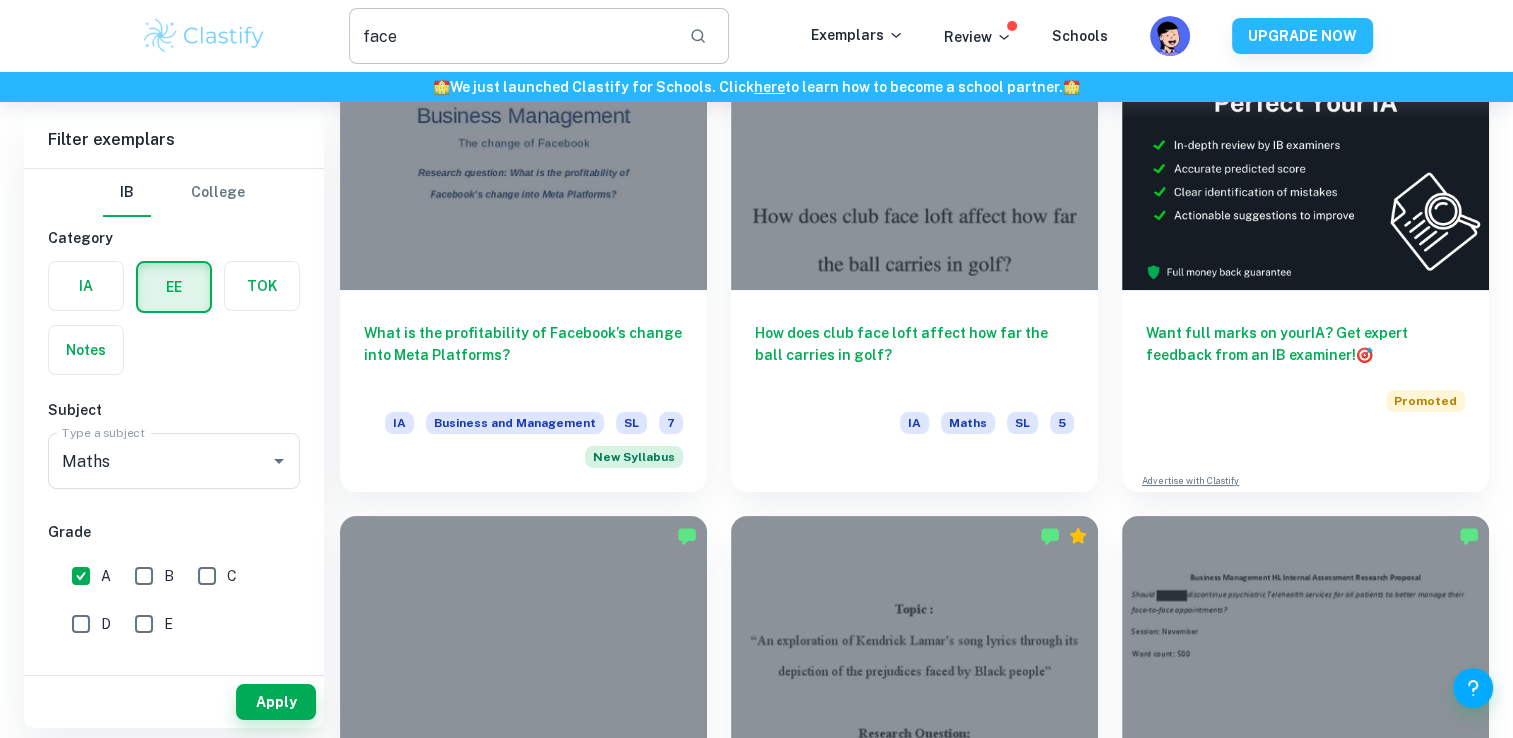 scroll, scrollTop: 98, scrollLeft: 0, axis: vertical 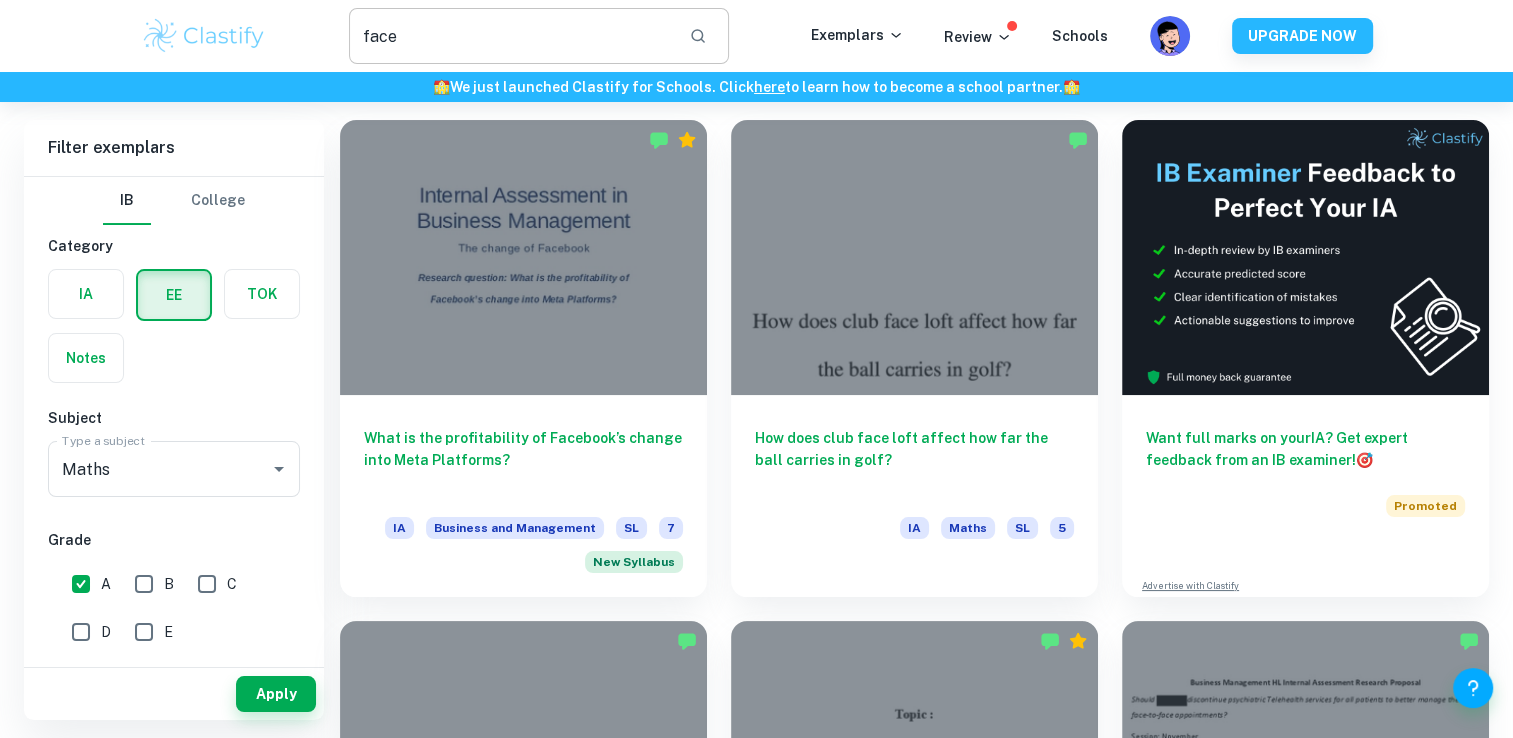 click on "face" at bounding box center [511, 36] 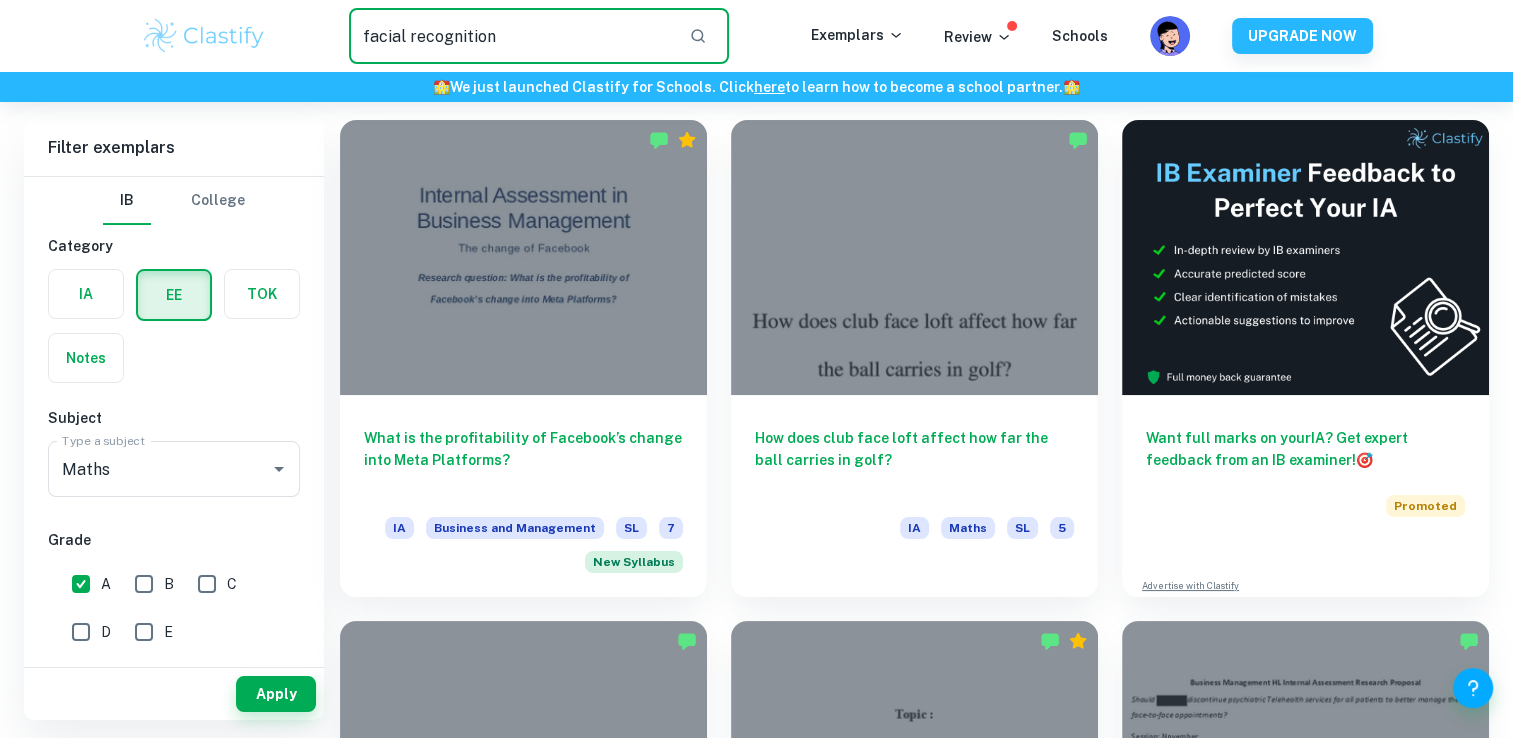 type on "facial recognition" 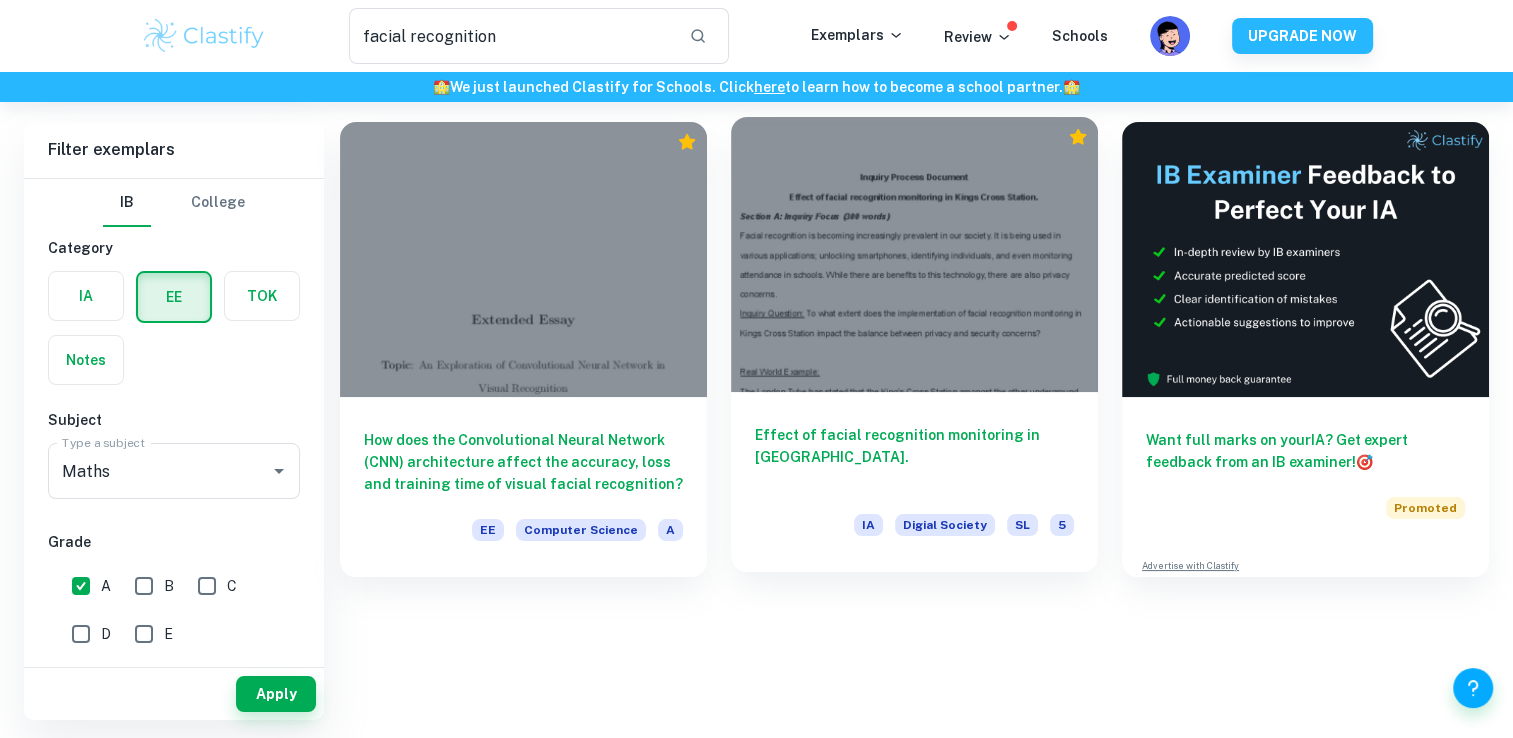 scroll, scrollTop: 102, scrollLeft: 0, axis: vertical 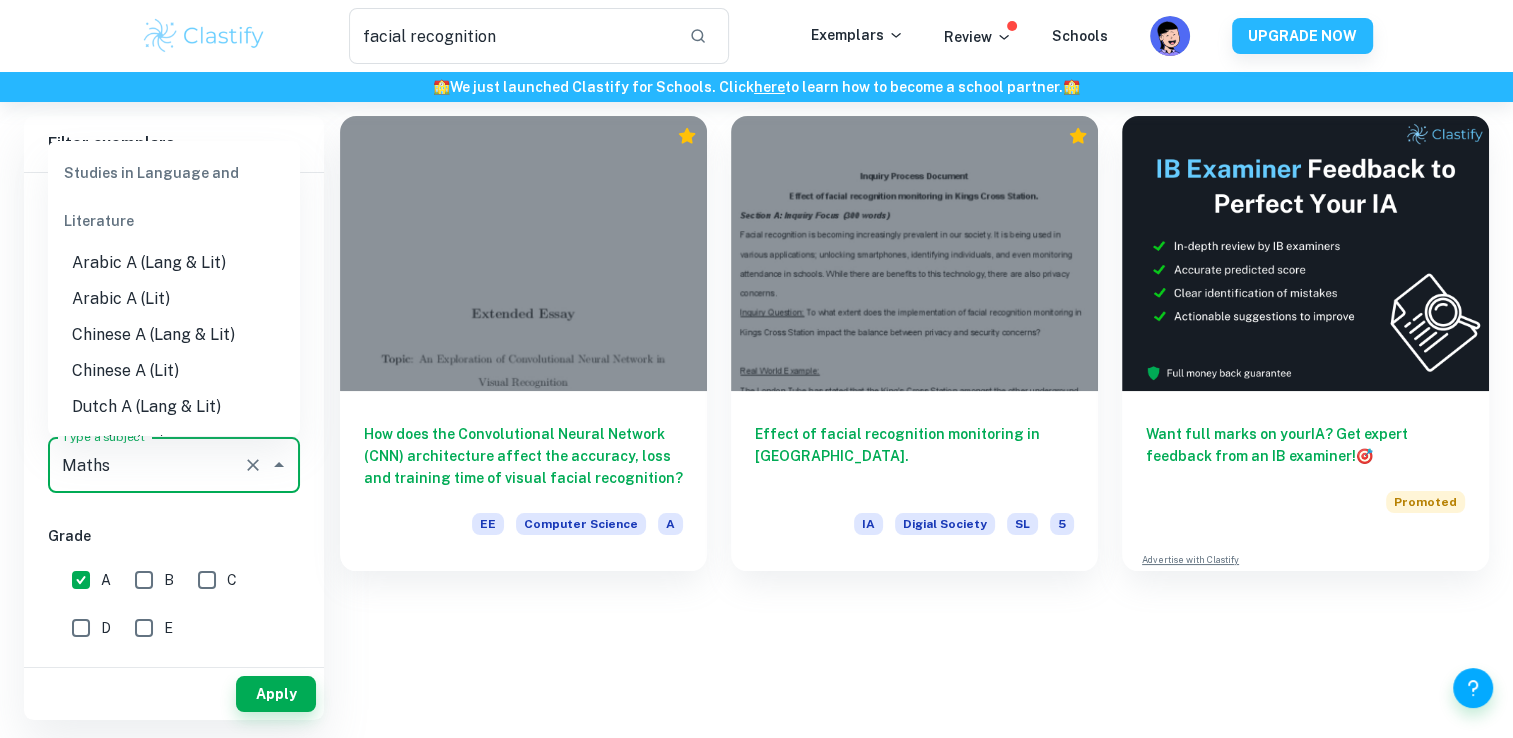 click on "Maths" at bounding box center [146, 465] 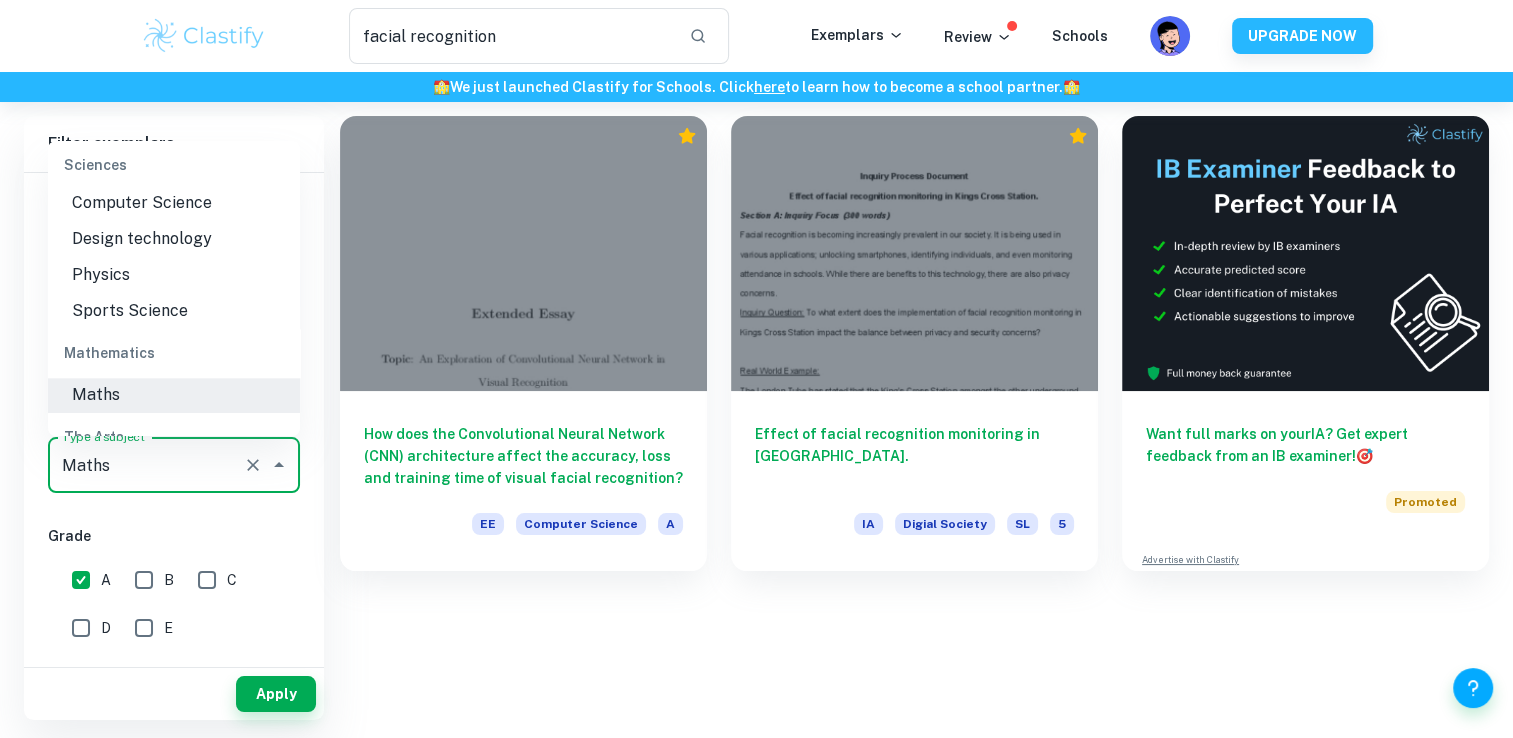click on "Maths" at bounding box center [174, 395] 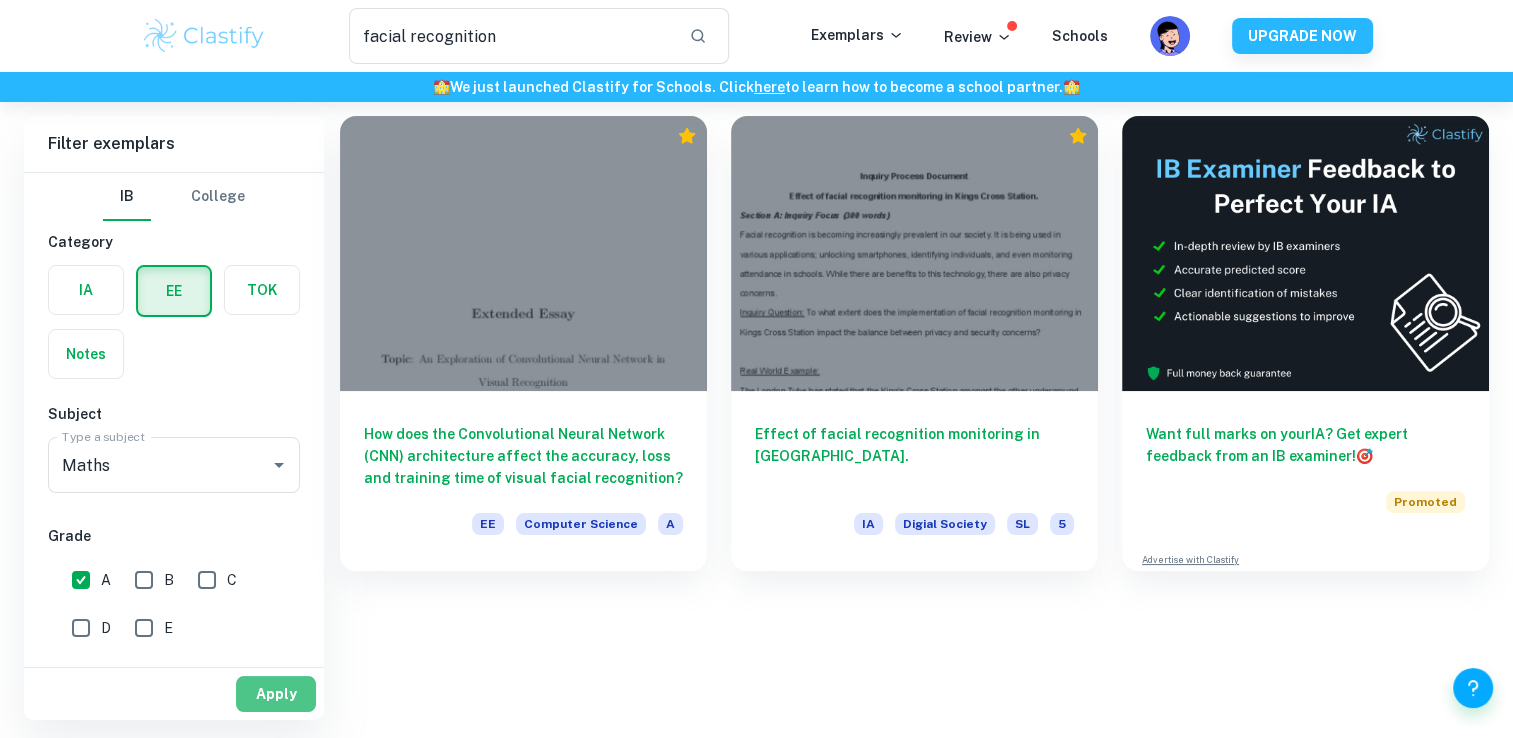 click on "Apply" at bounding box center [276, 694] 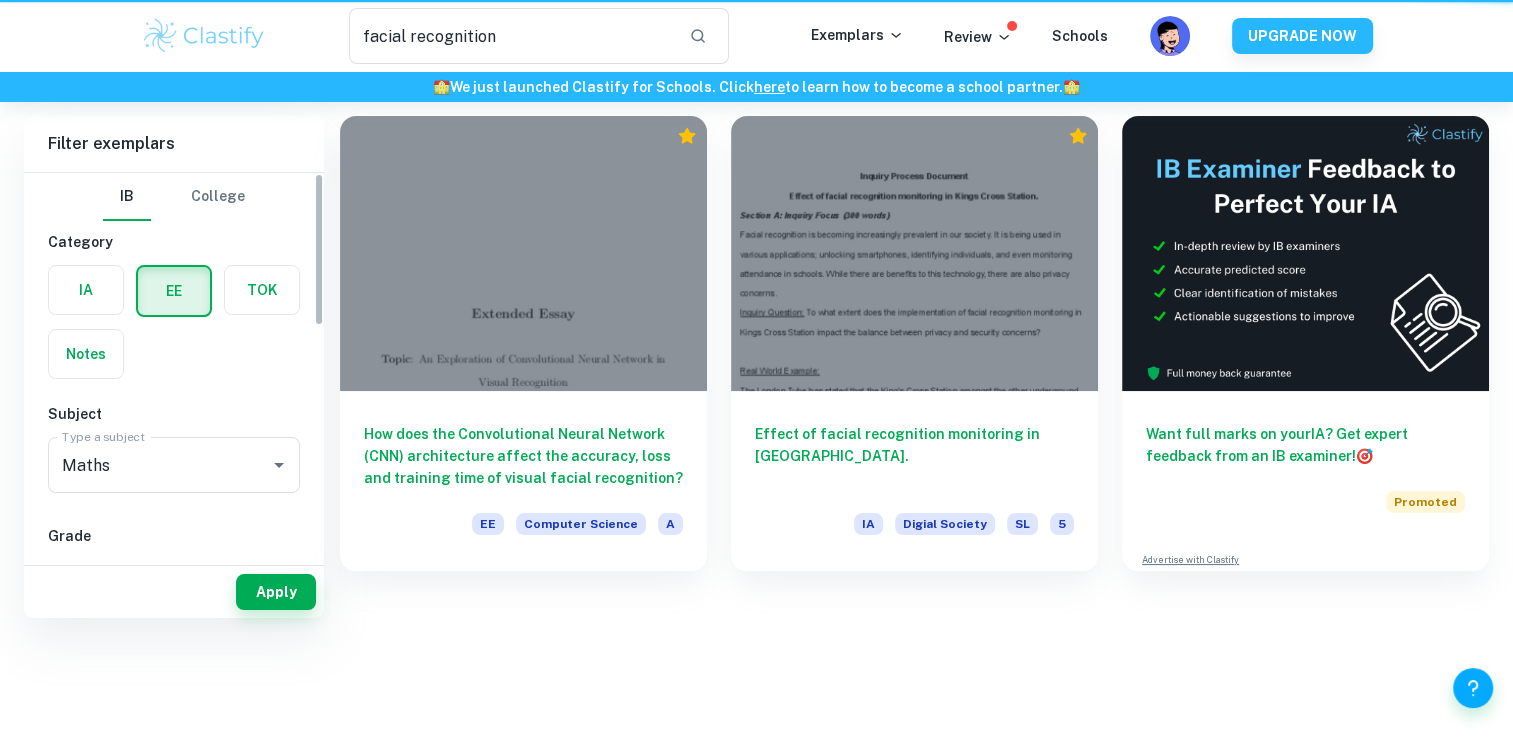 scroll, scrollTop: 0, scrollLeft: 0, axis: both 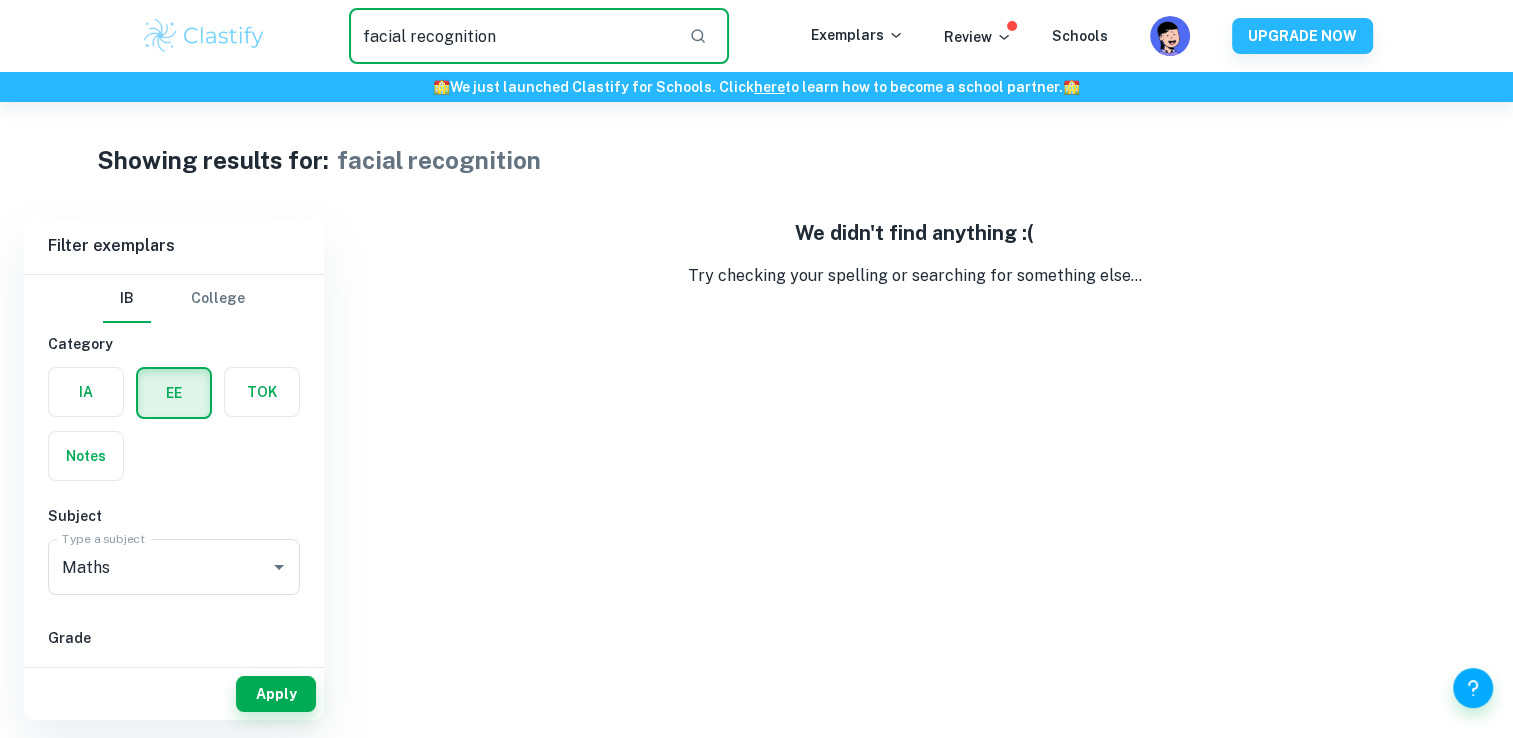 drag, startPoint x: 576, startPoint y: 37, endPoint x: 295, endPoint y: -10, distance: 284.9035 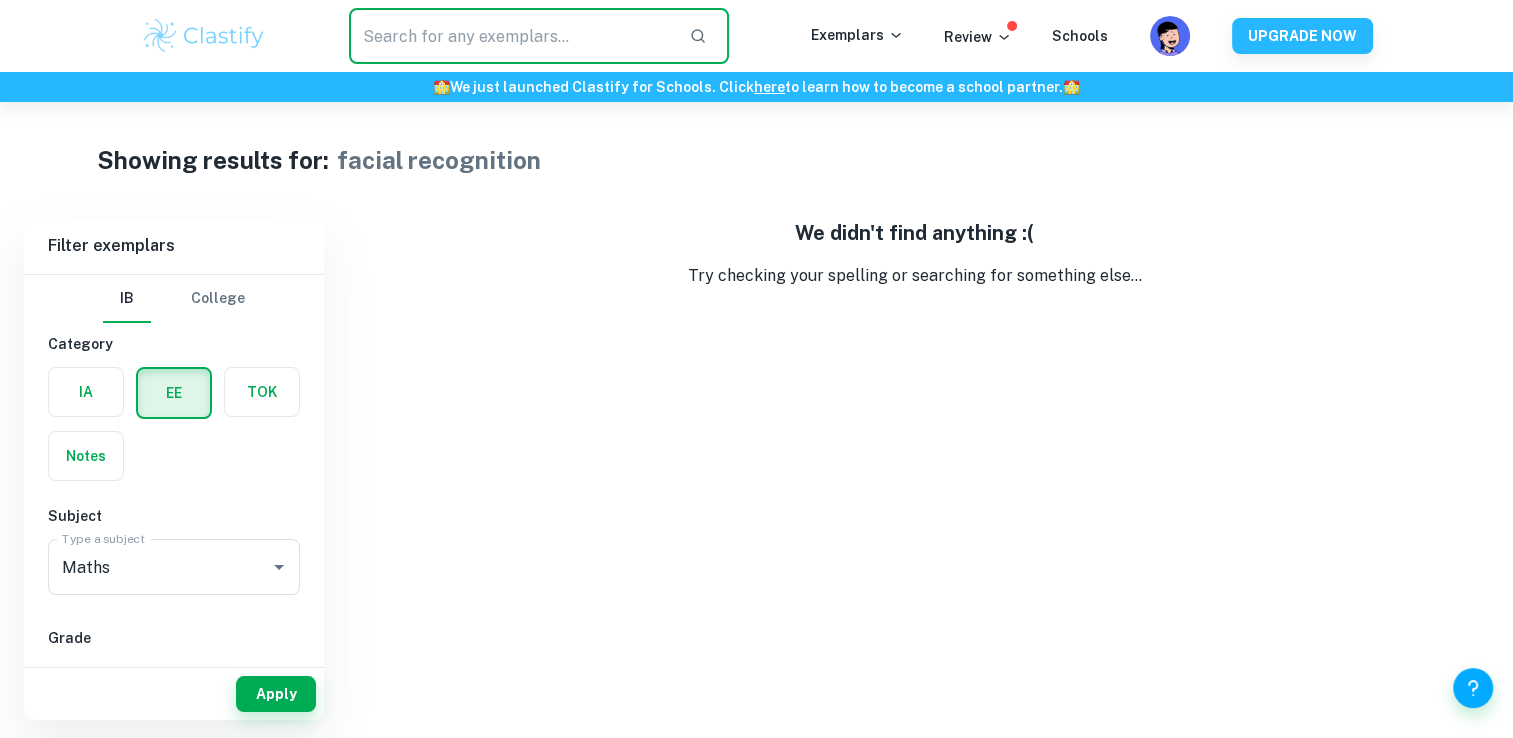 click at bounding box center (511, 36) 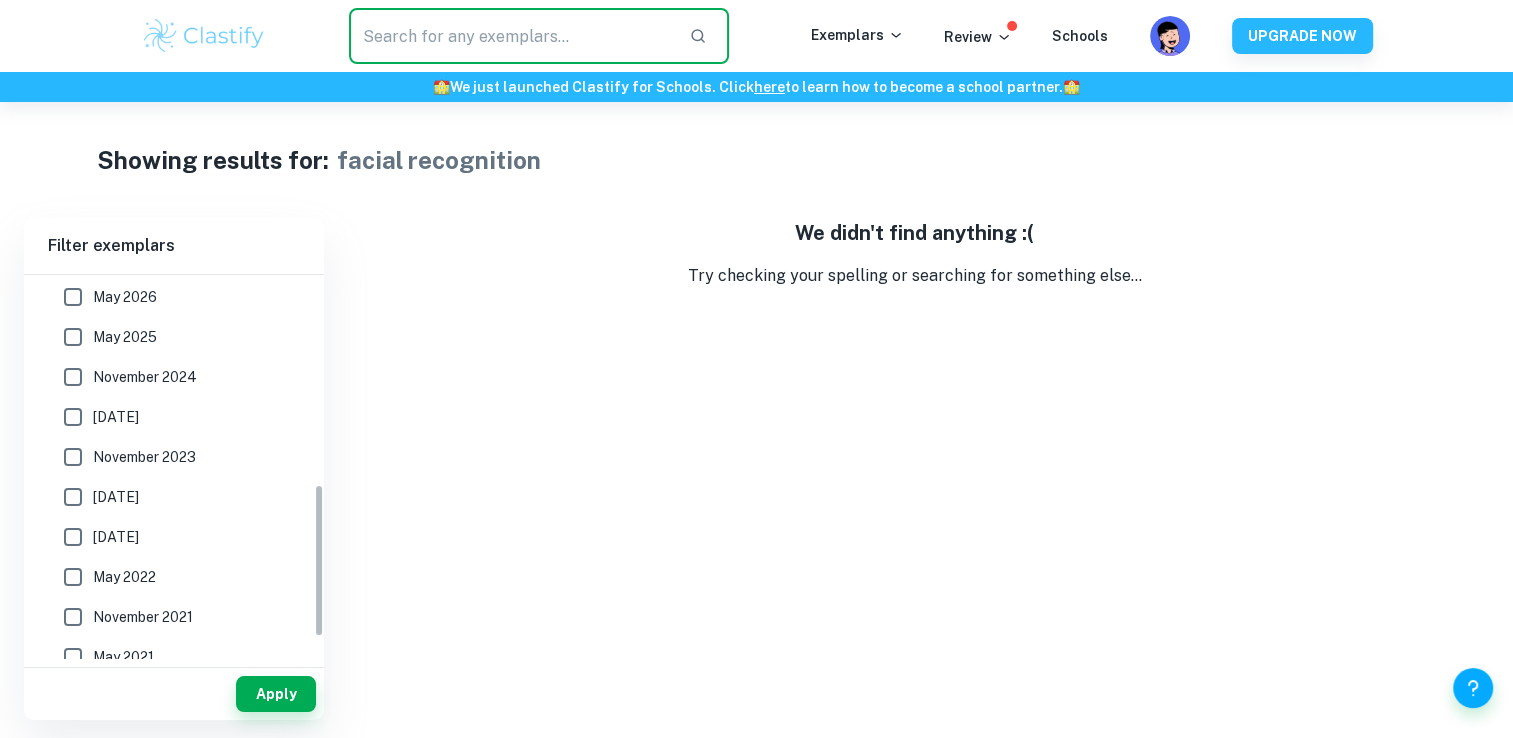 scroll, scrollTop: 580, scrollLeft: 0, axis: vertical 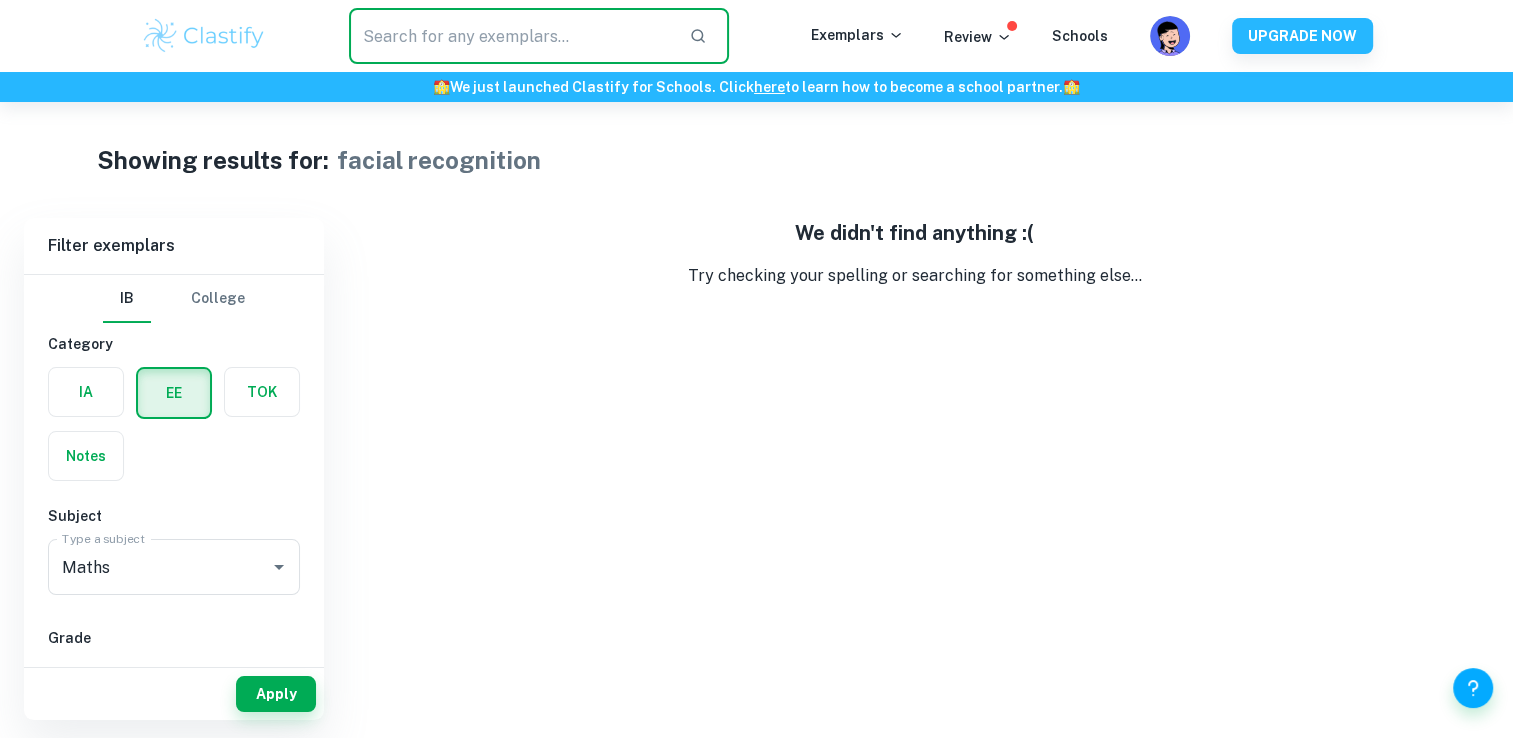 click at bounding box center (511, 36) 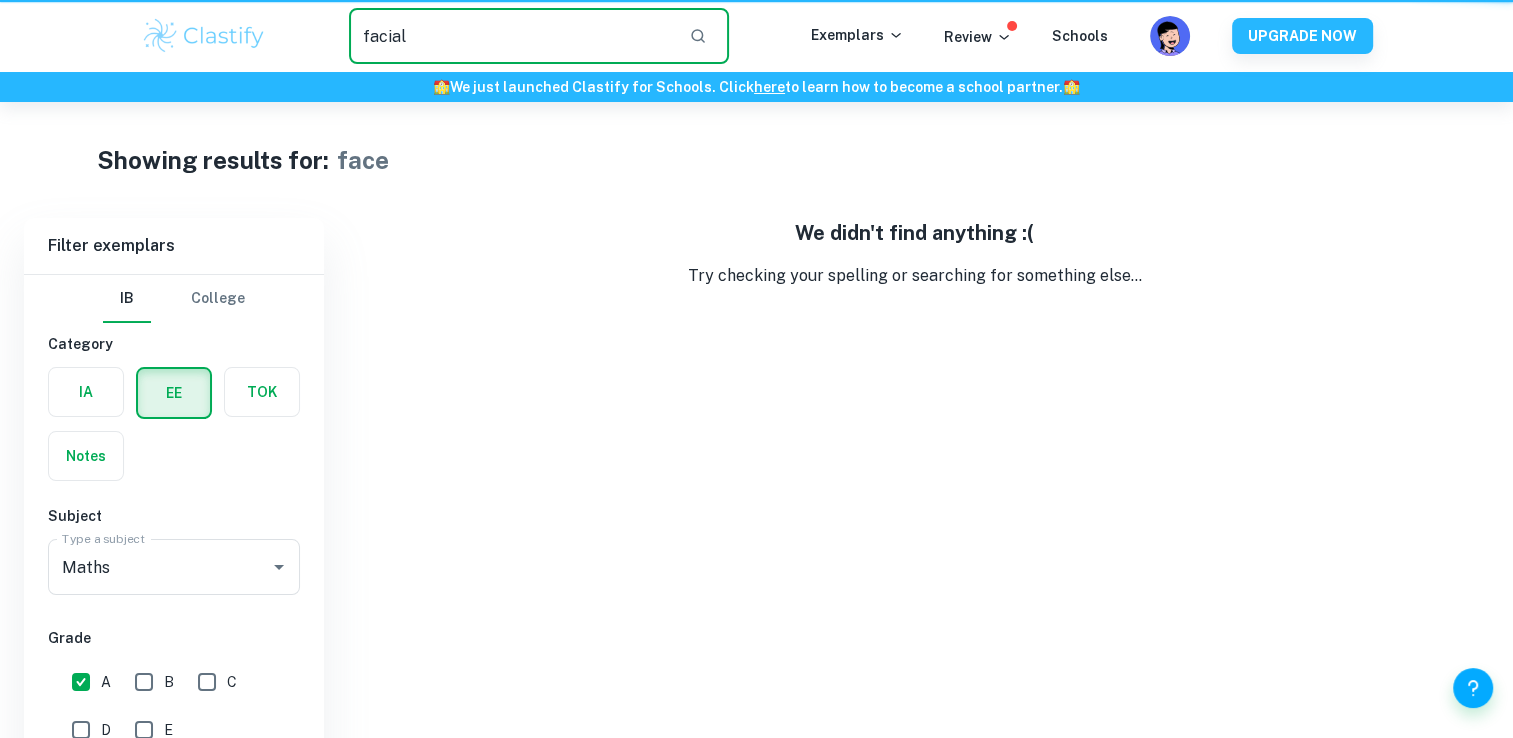scroll, scrollTop: 98, scrollLeft: 0, axis: vertical 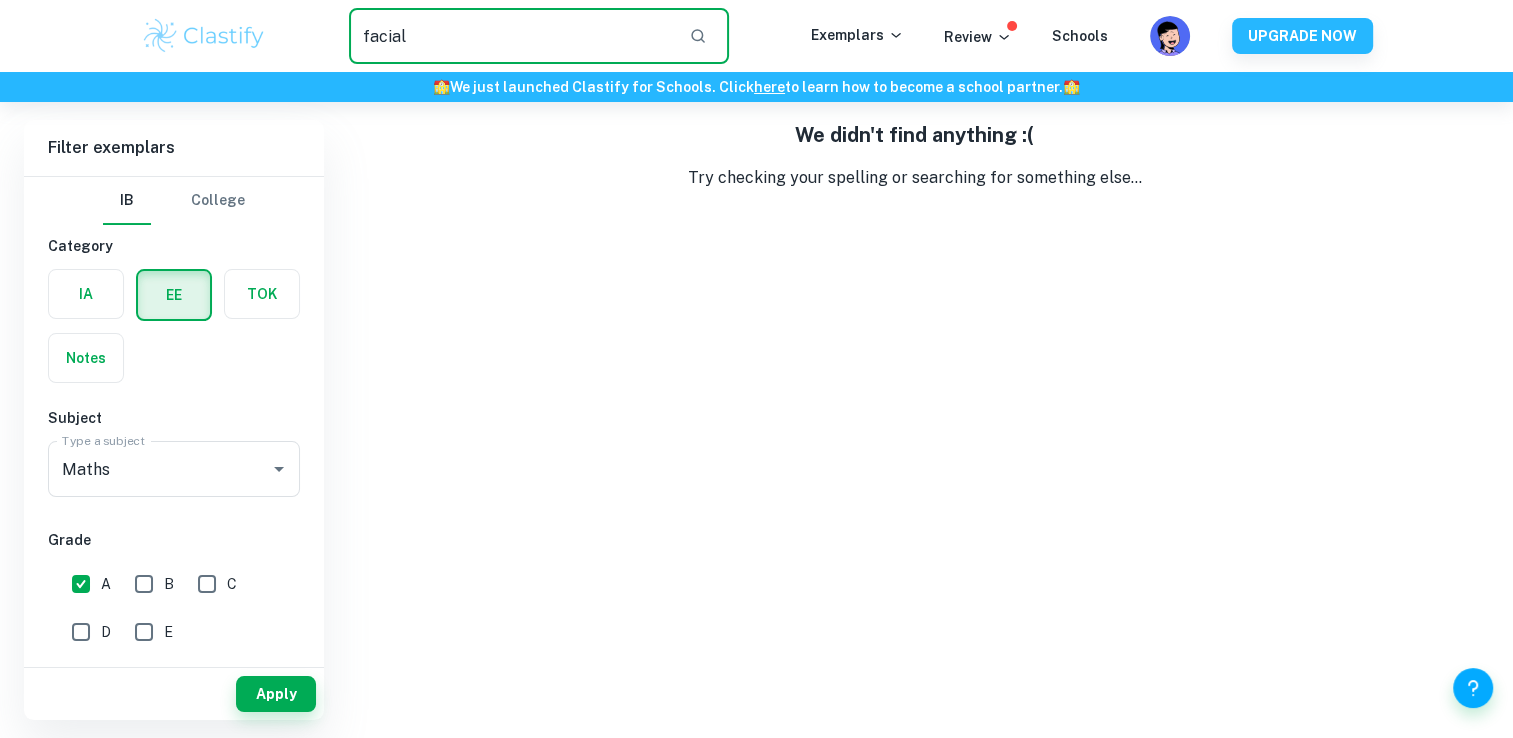 drag, startPoint x: 508, startPoint y: 46, endPoint x: 326, endPoint y: 44, distance: 182.01099 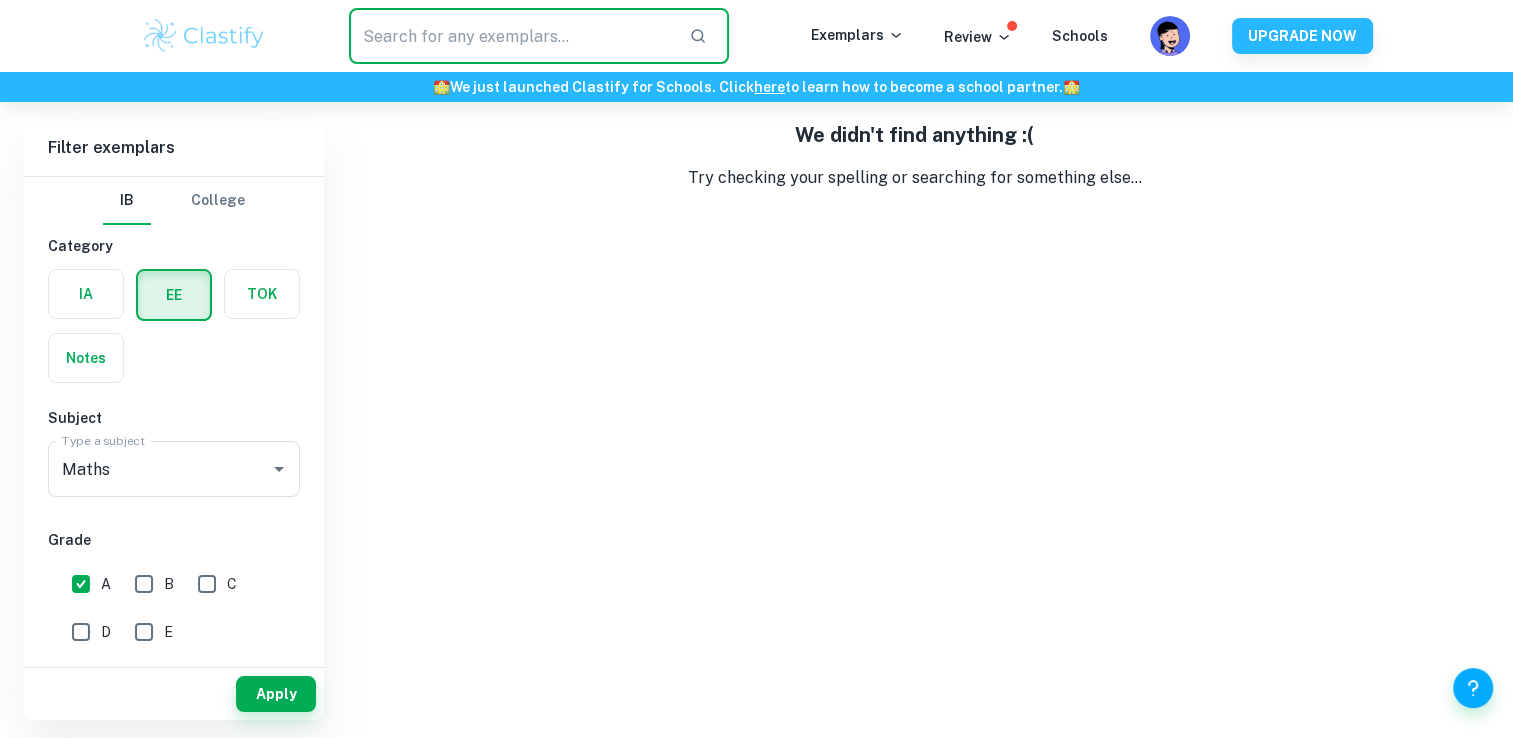 type 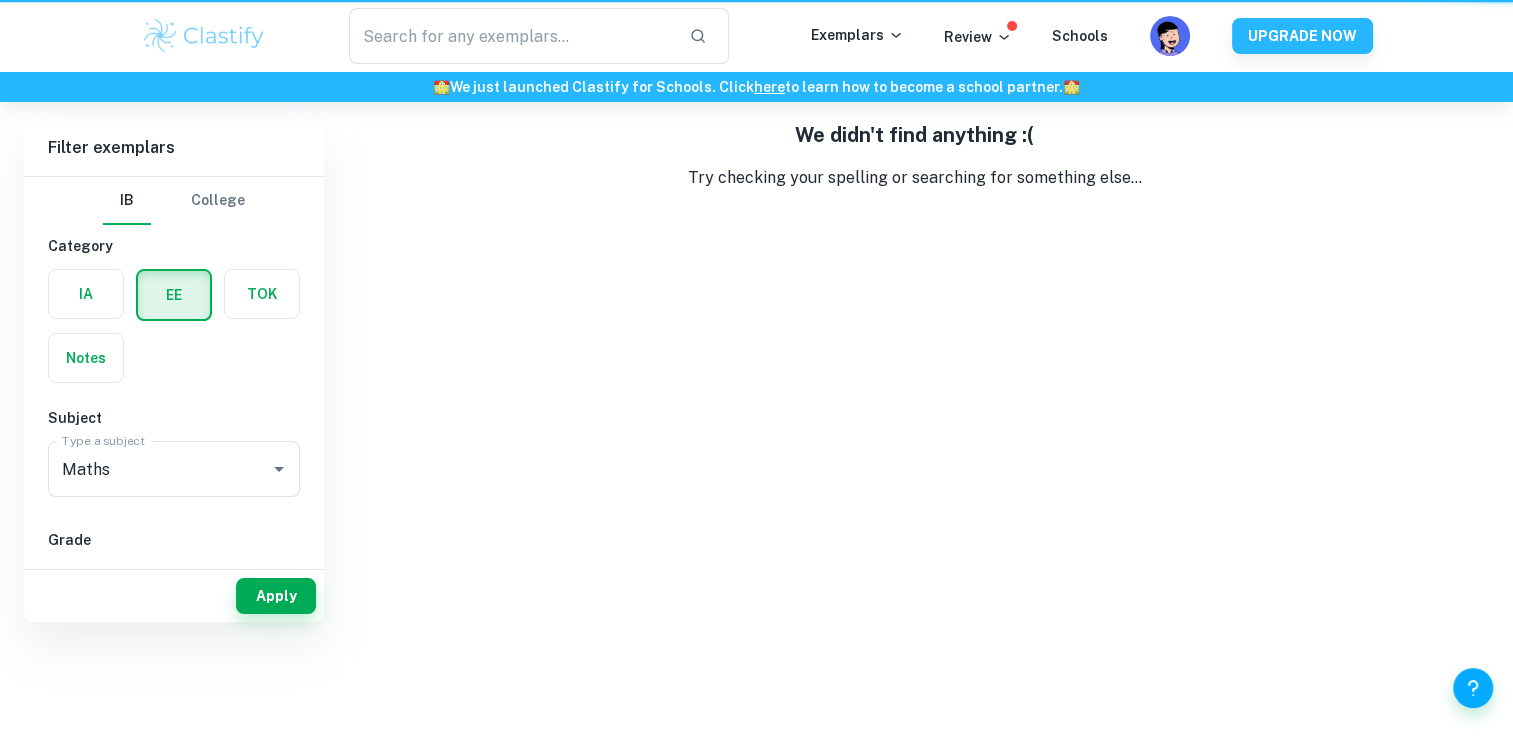 scroll, scrollTop: 0, scrollLeft: 0, axis: both 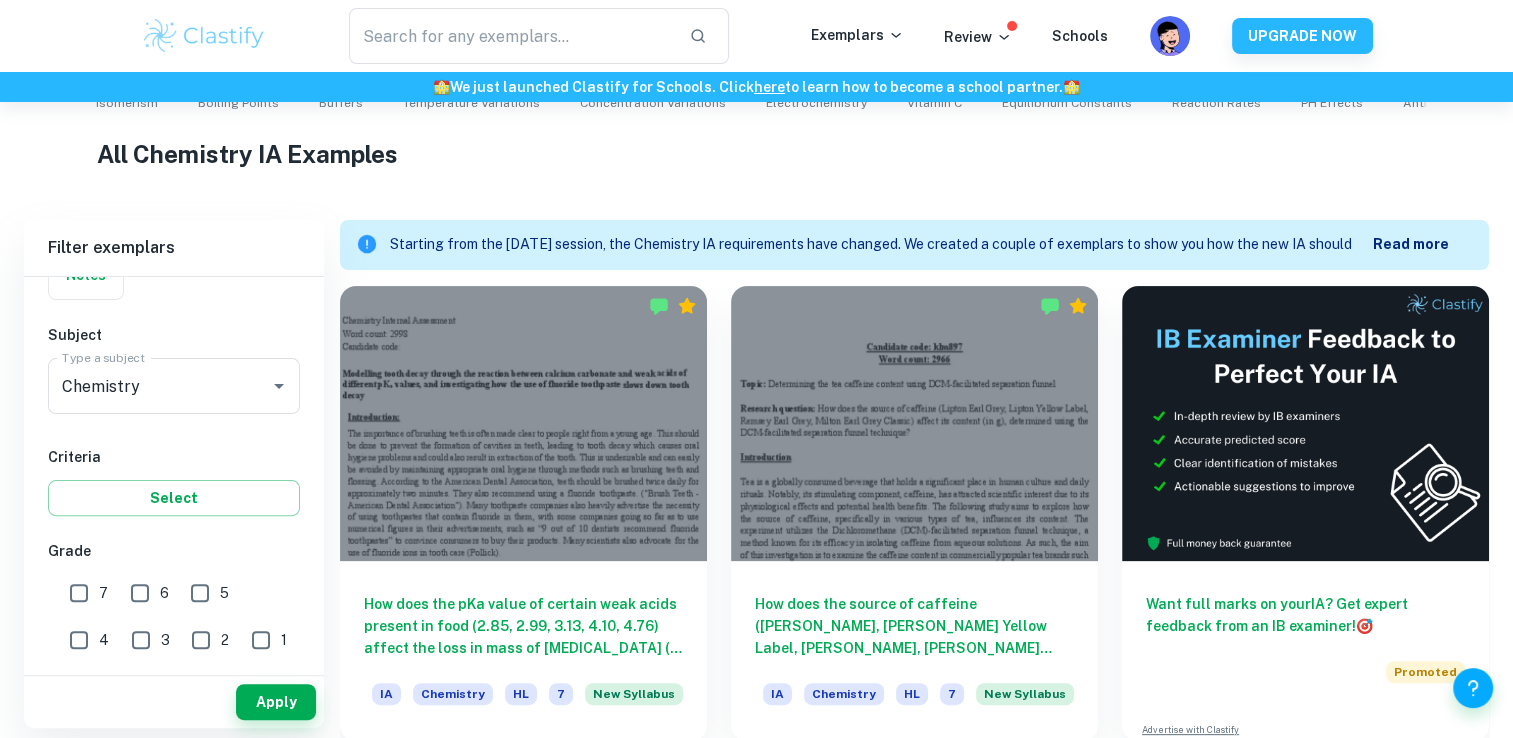 type on "Maths" 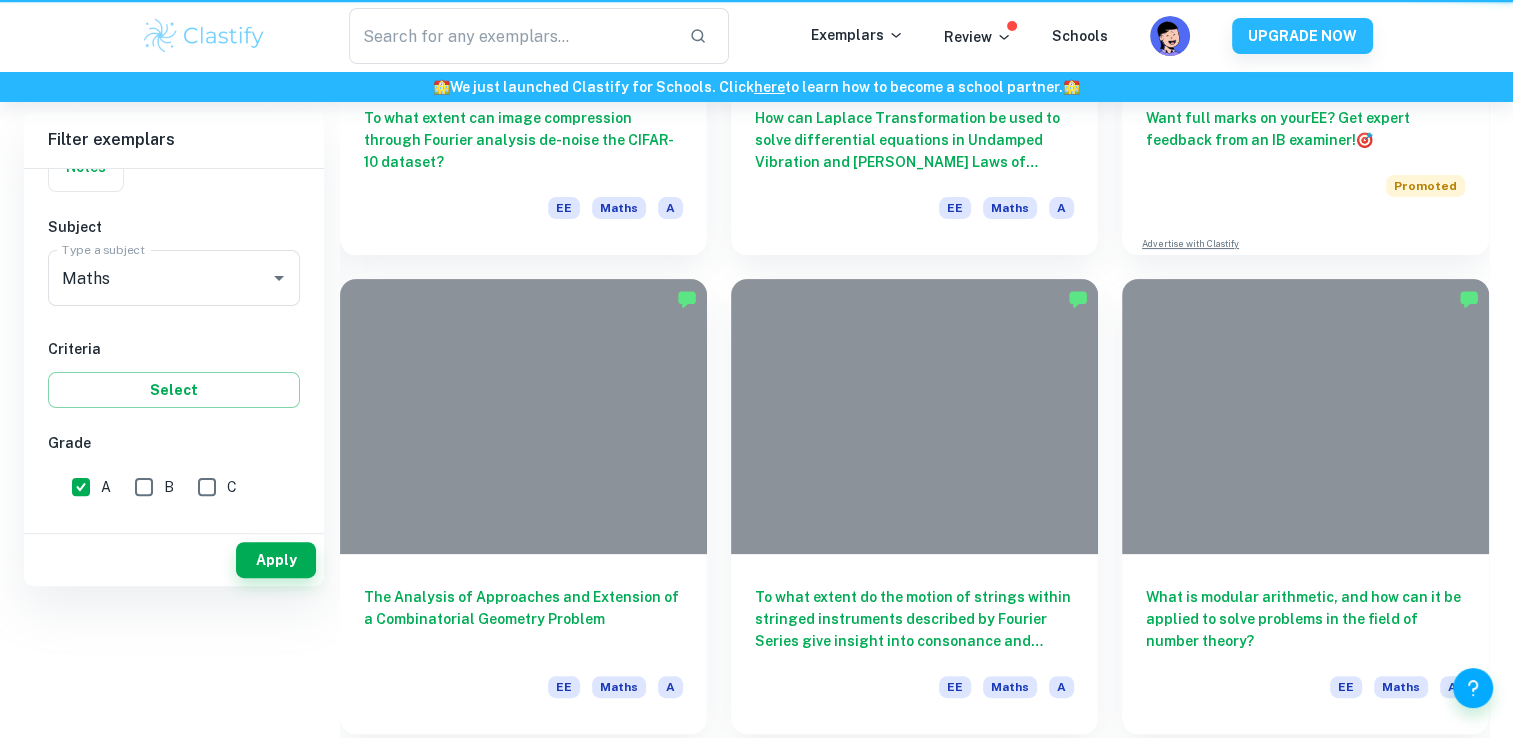 scroll, scrollTop: 0, scrollLeft: 0, axis: both 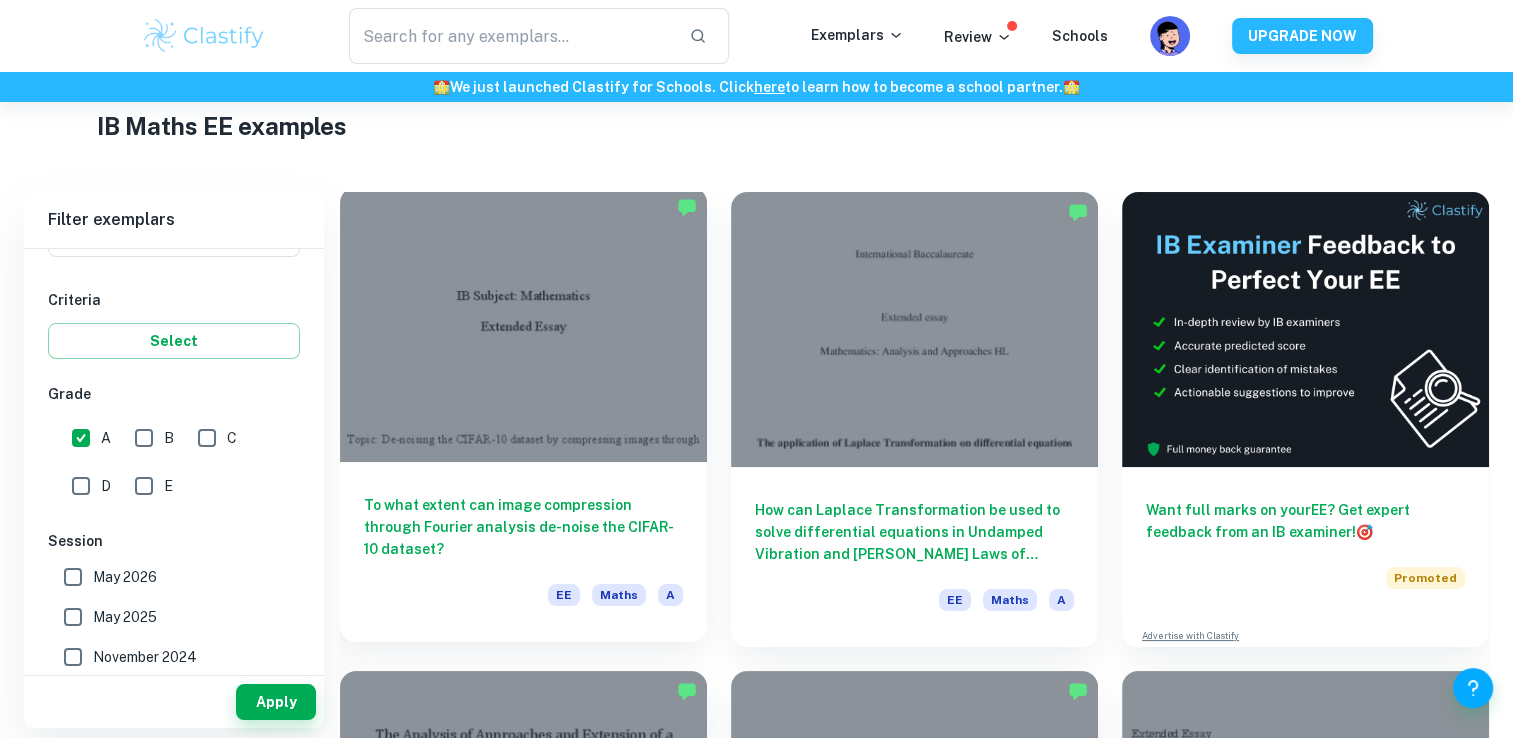 click at bounding box center (523, 324) 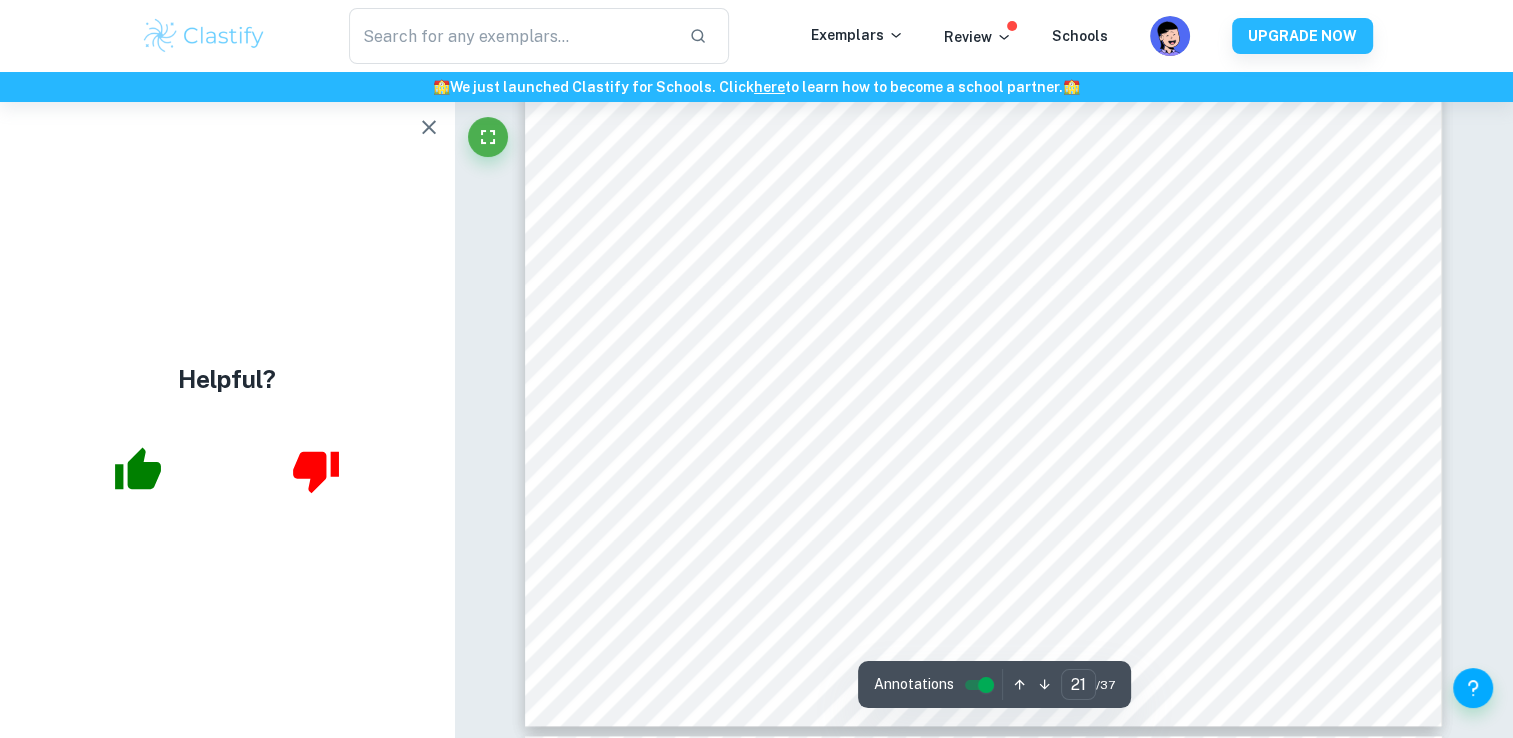 scroll, scrollTop: 25240, scrollLeft: 0, axis: vertical 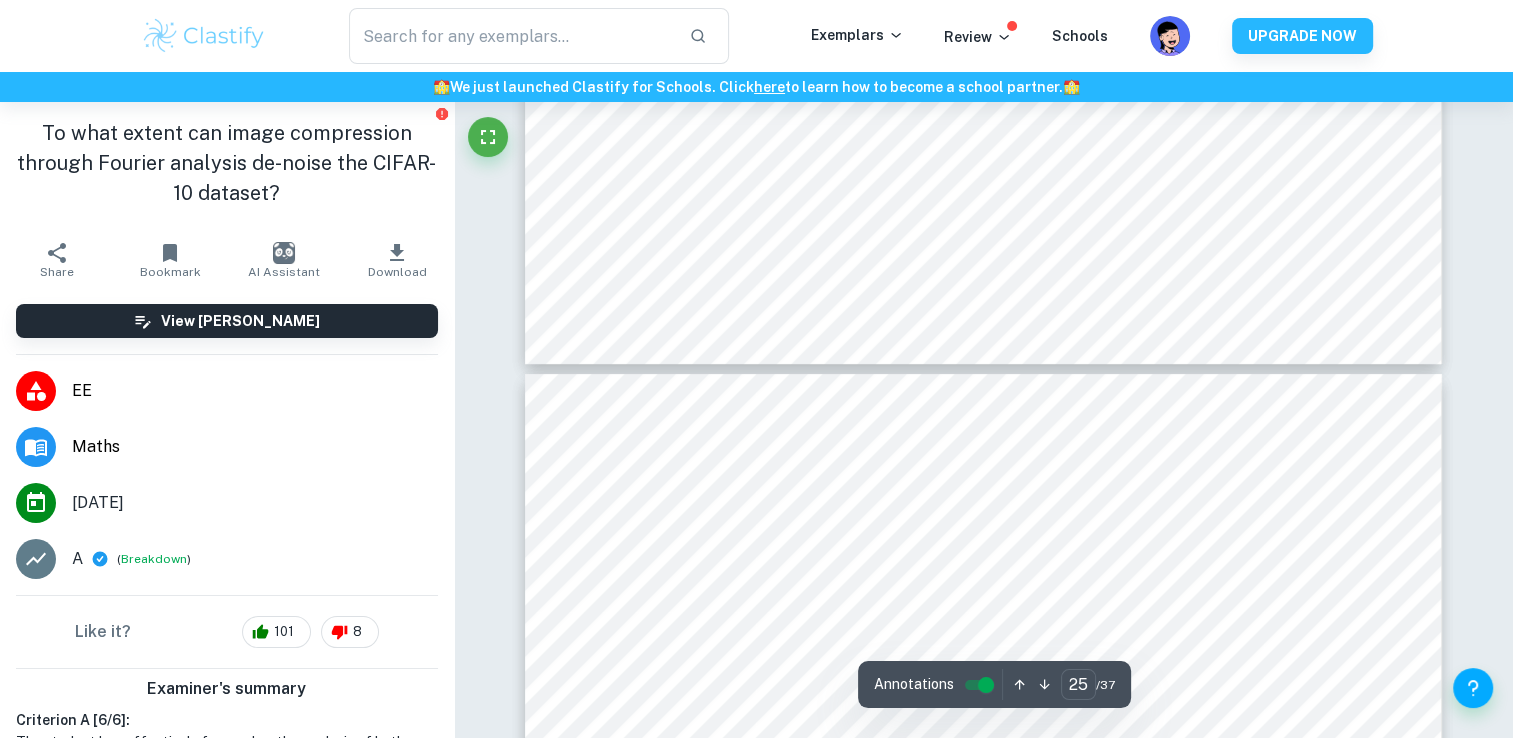 type on "26" 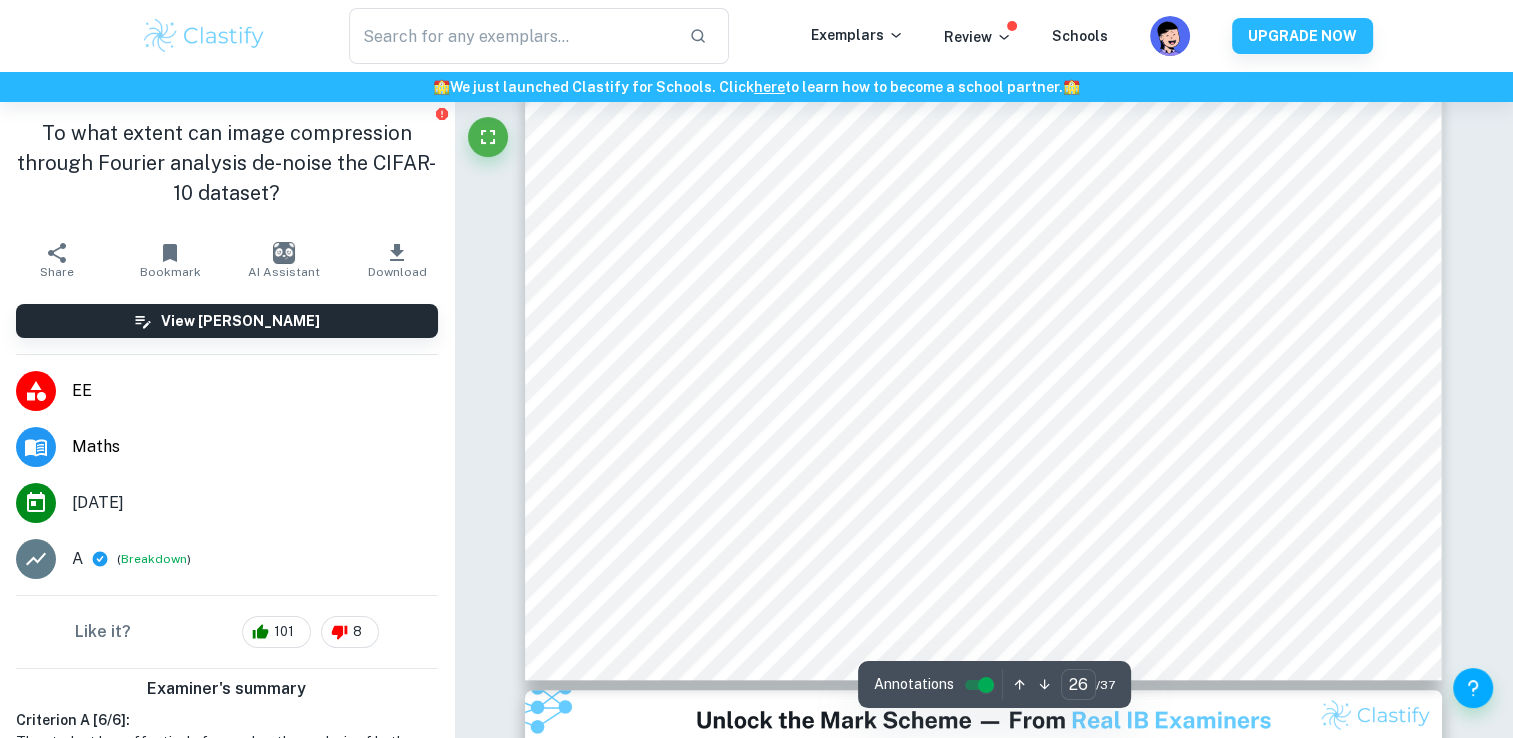 scroll, scrollTop: 31268, scrollLeft: 0, axis: vertical 